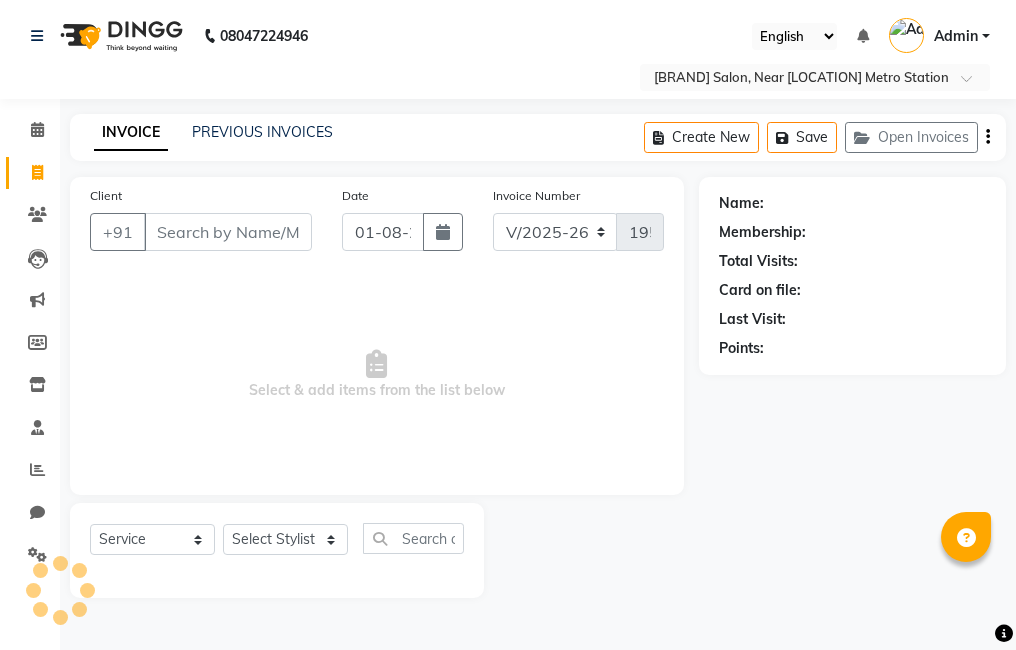 select on "7633" 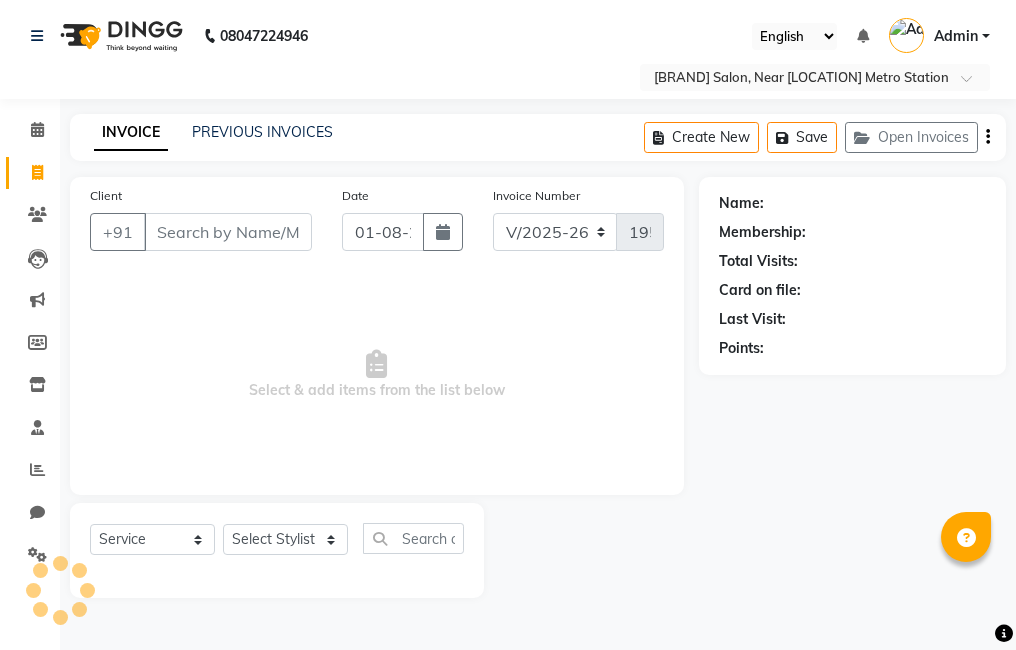 select on "service" 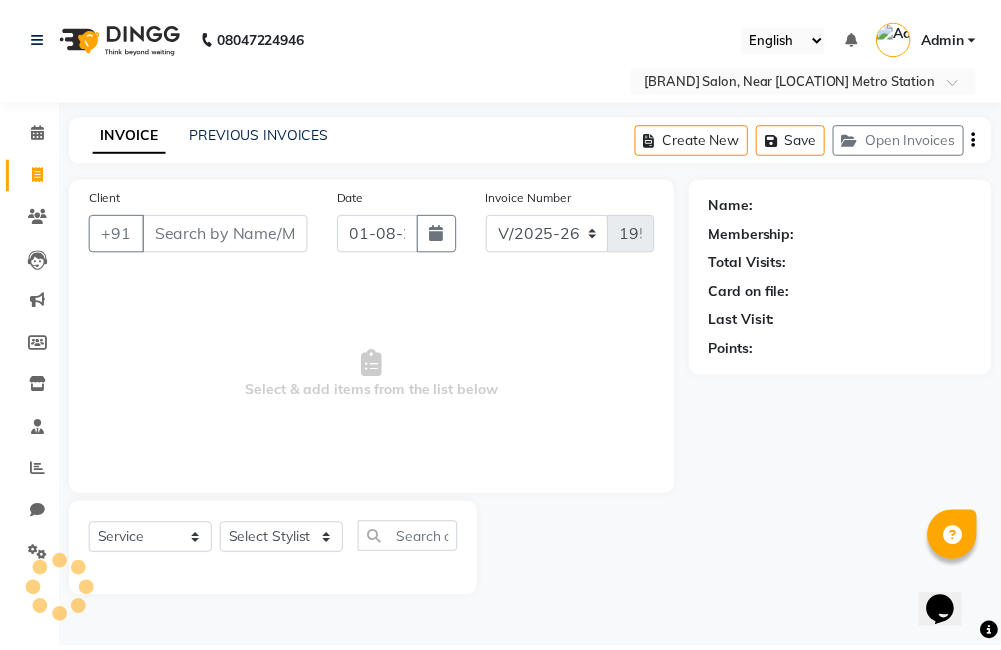 scroll, scrollTop: 0, scrollLeft: 0, axis: both 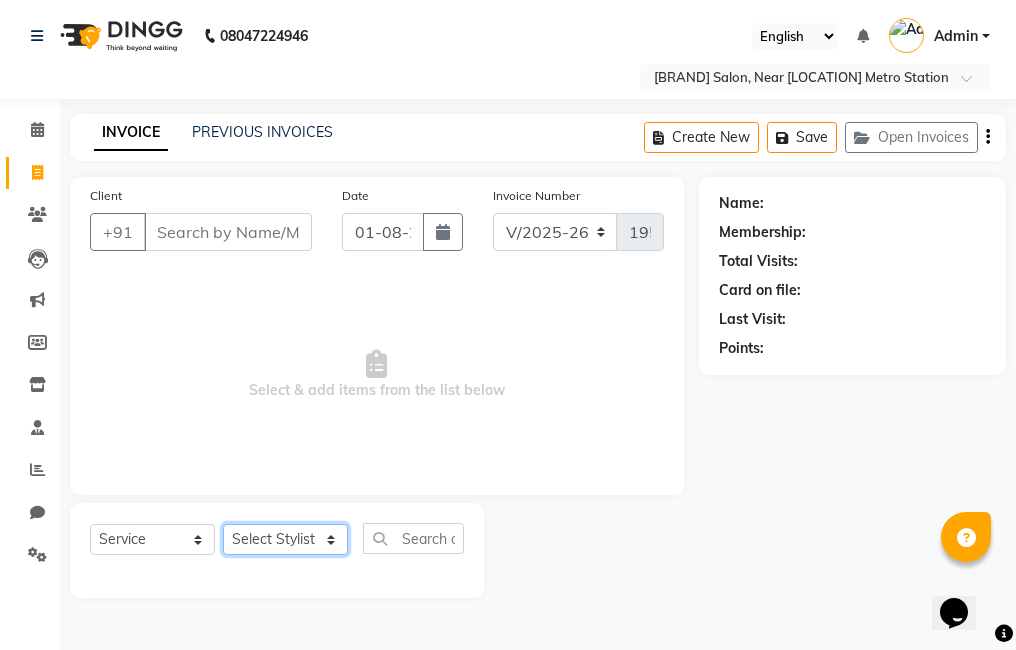 click on "Select Stylist [FIRST] [FIRST] [FIRST] [FIRST] [FIRST] [FIRST] [FIRST] [FIRST] [FIRST] [FIRST]" 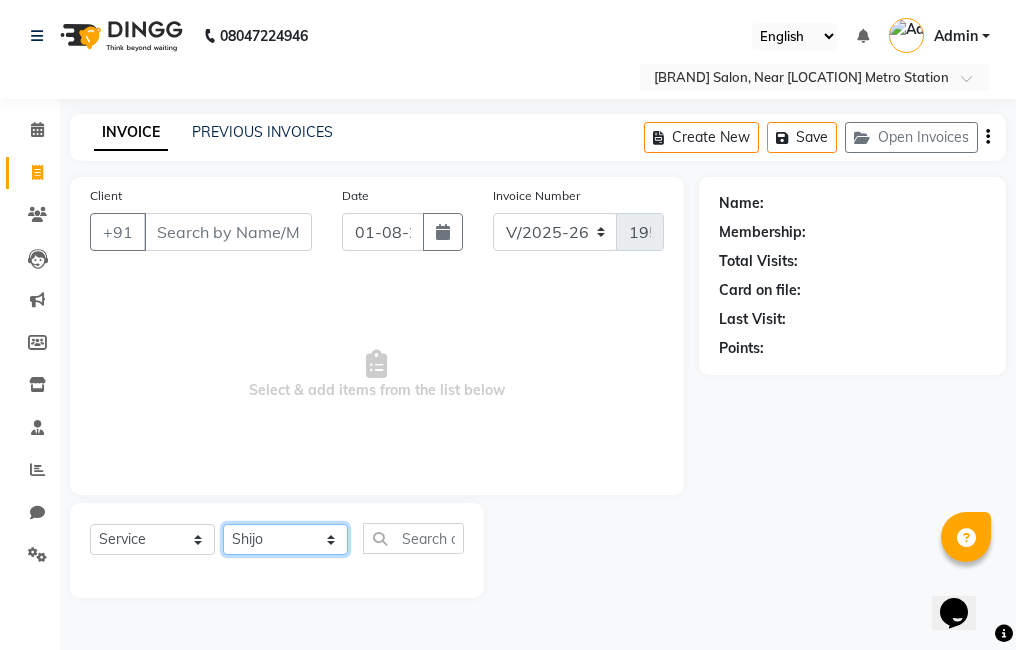 click on "Select Stylist [FIRST] [FIRST] [FIRST] [FIRST] [FIRST] [FIRST] [FIRST] [FIRST] [FIRST] [FIRST]" 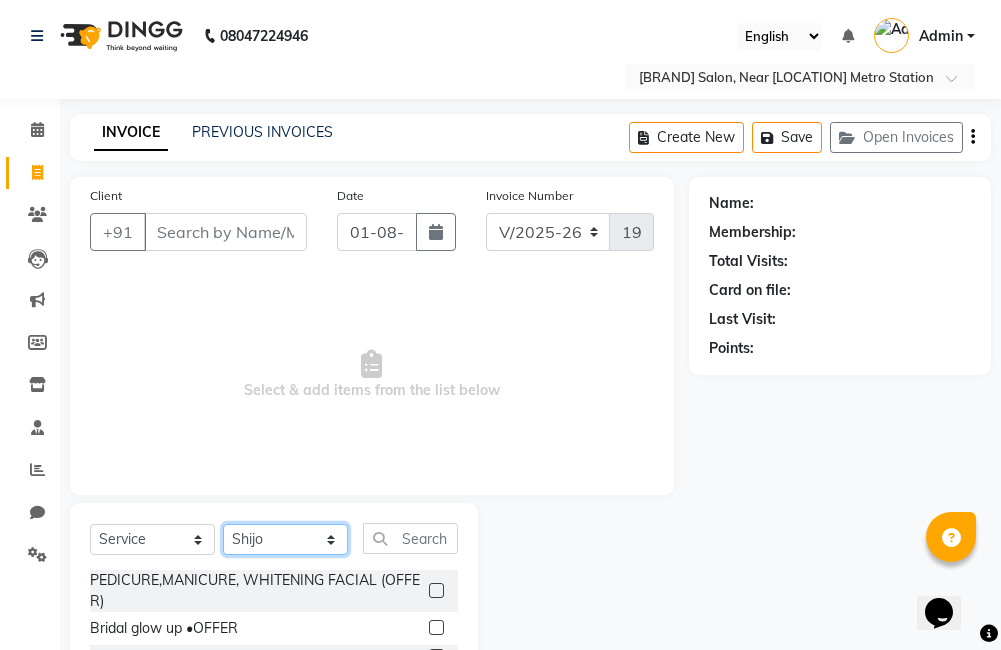 scroll, scrollTop: 178, scrollLeft: 0, axis: vertical 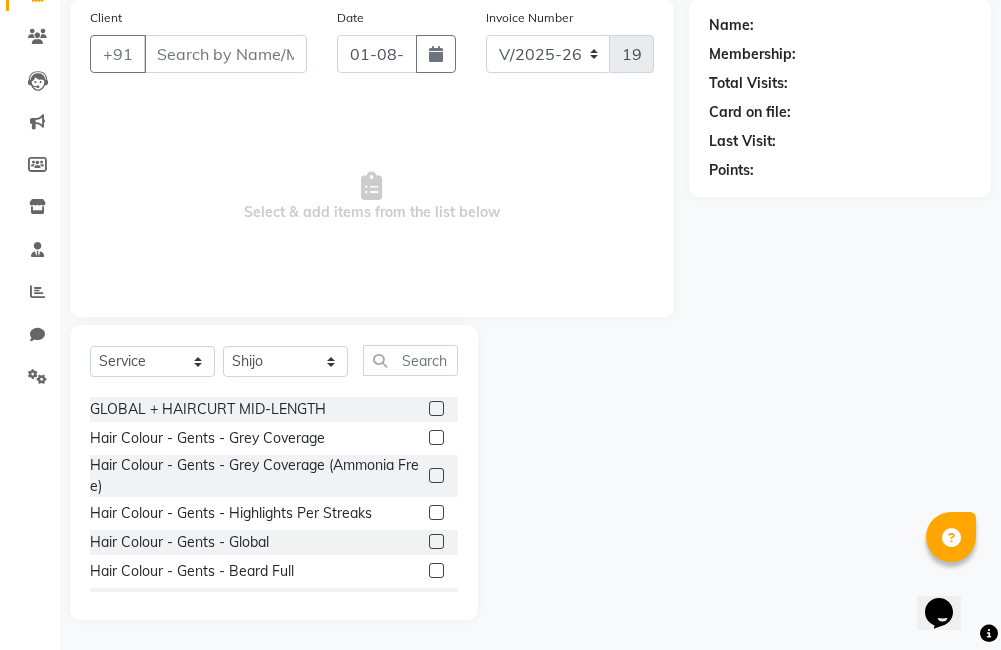 click 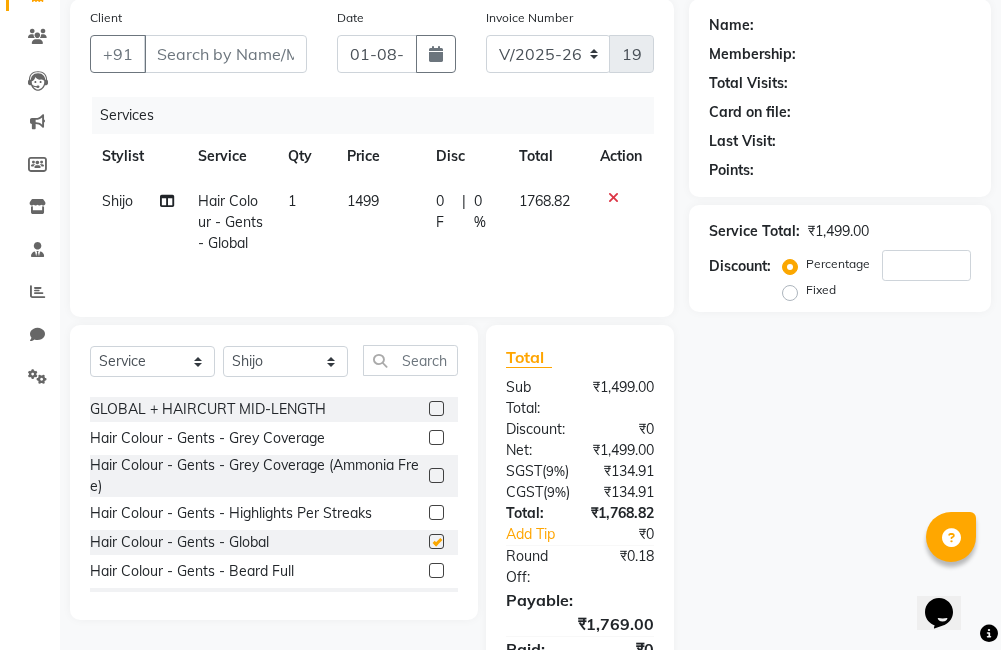 checkbox on "false" 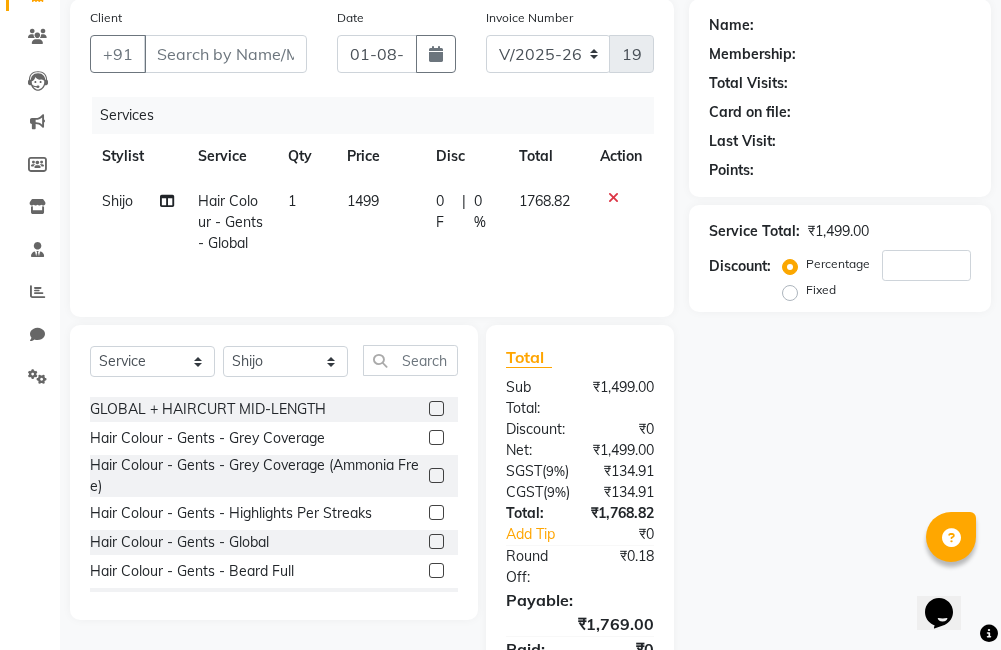 click 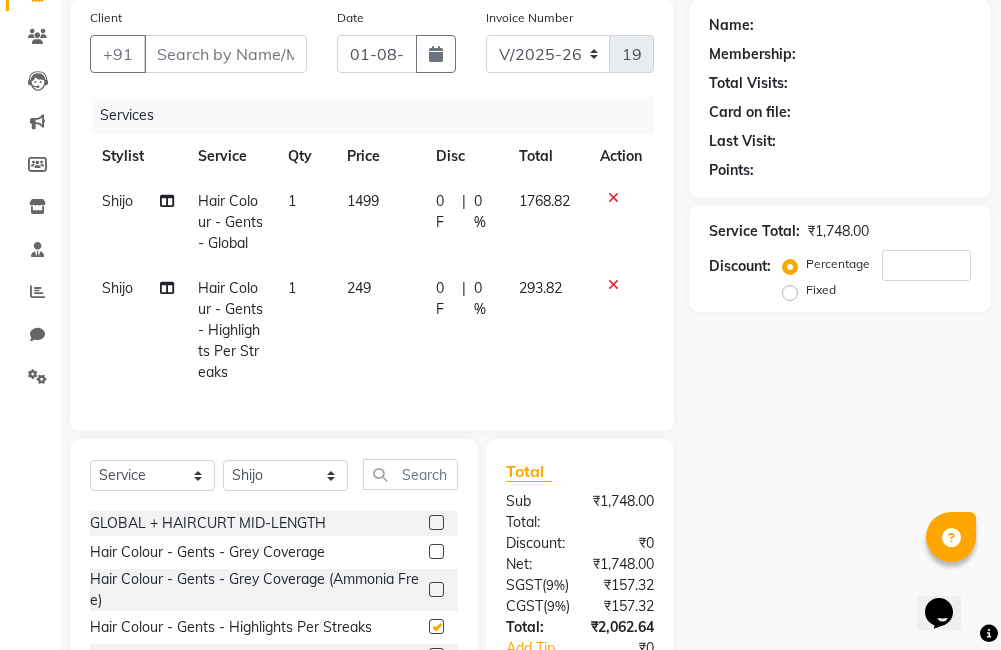 checkbox on "false" 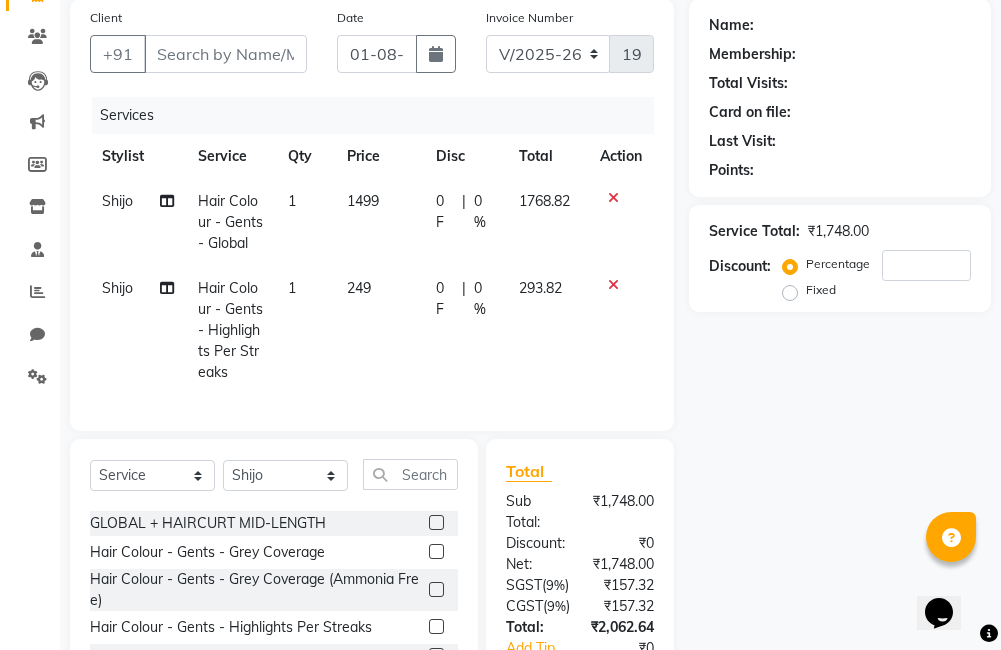 click 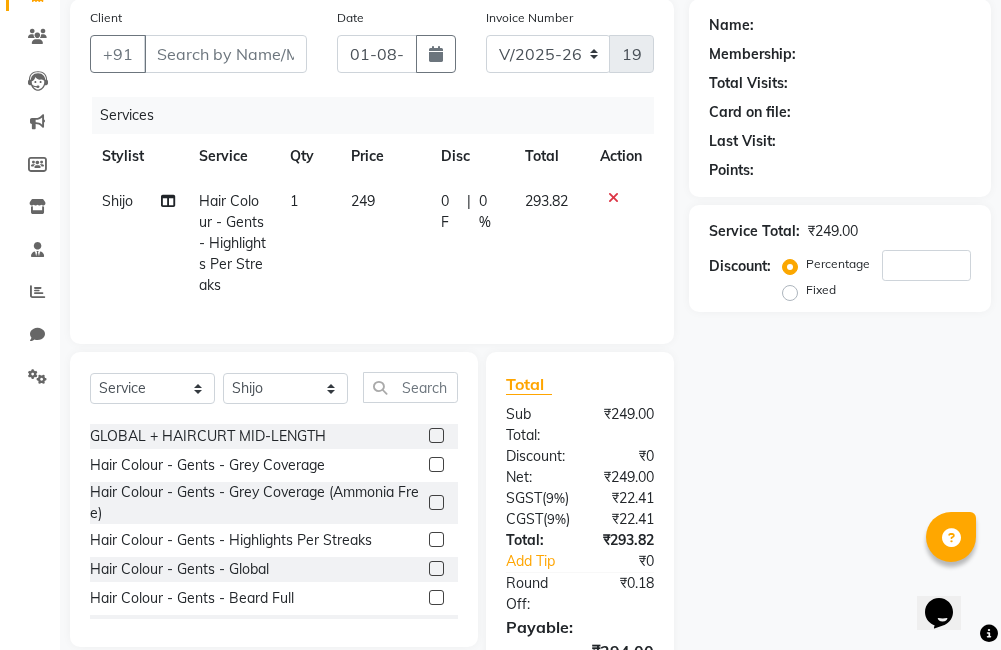 click on "0 F" 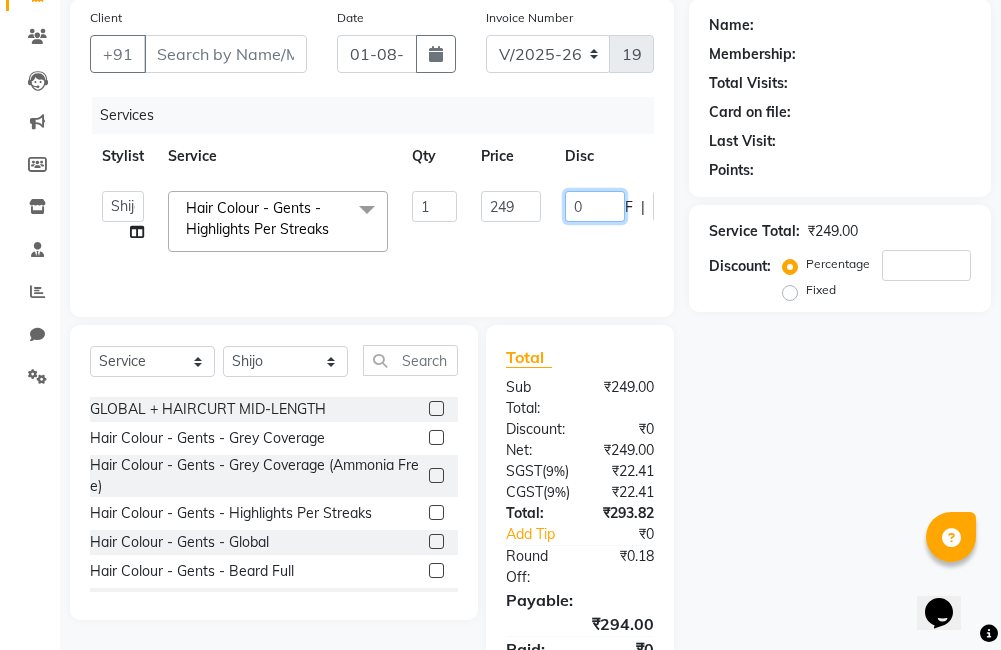 click on "0" 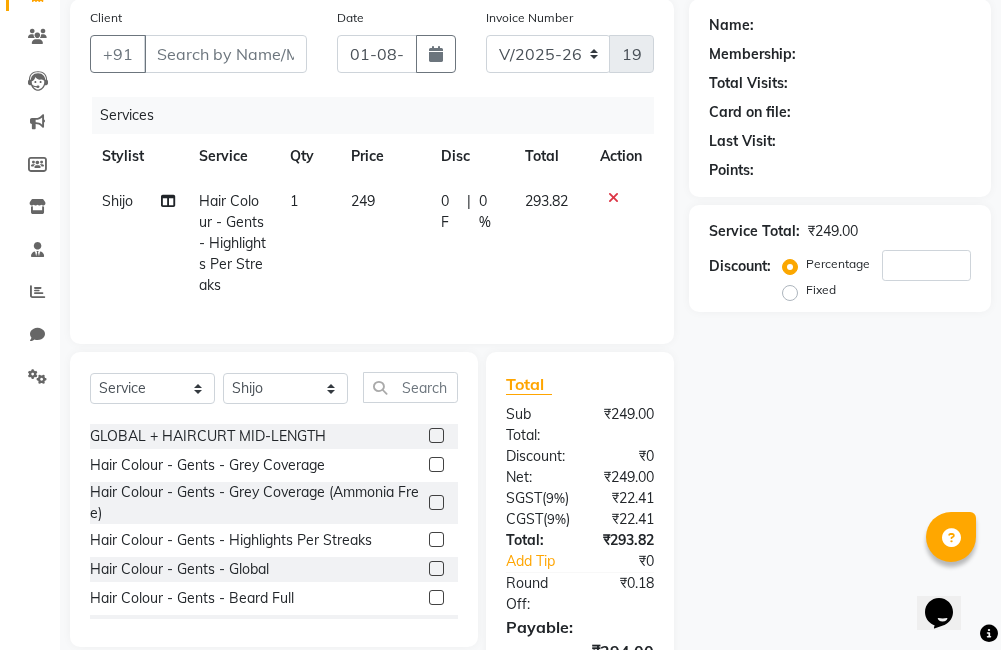 click on "1" 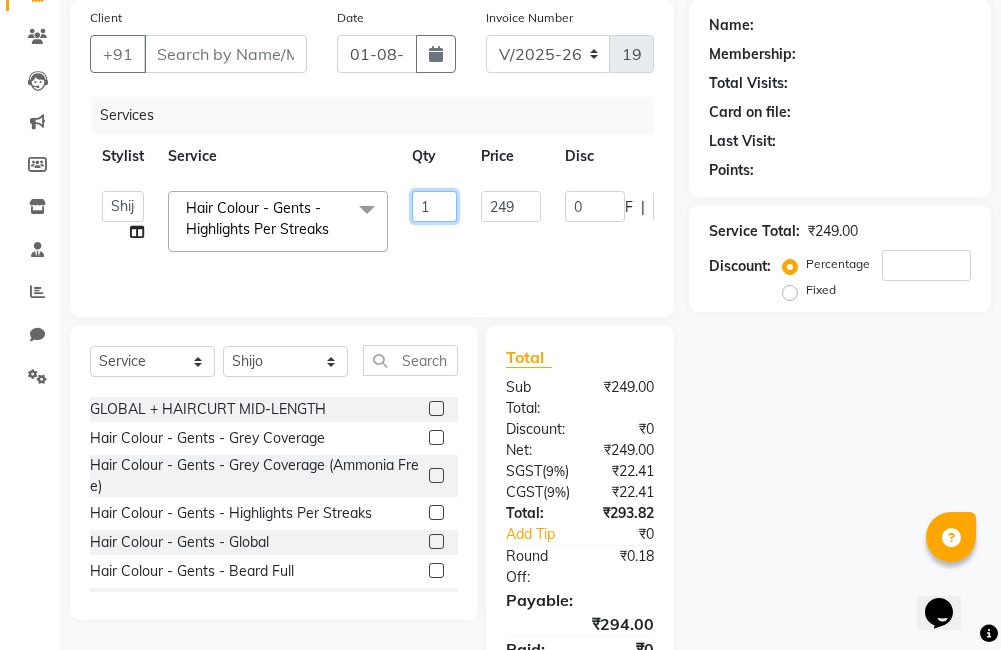 click on "1" 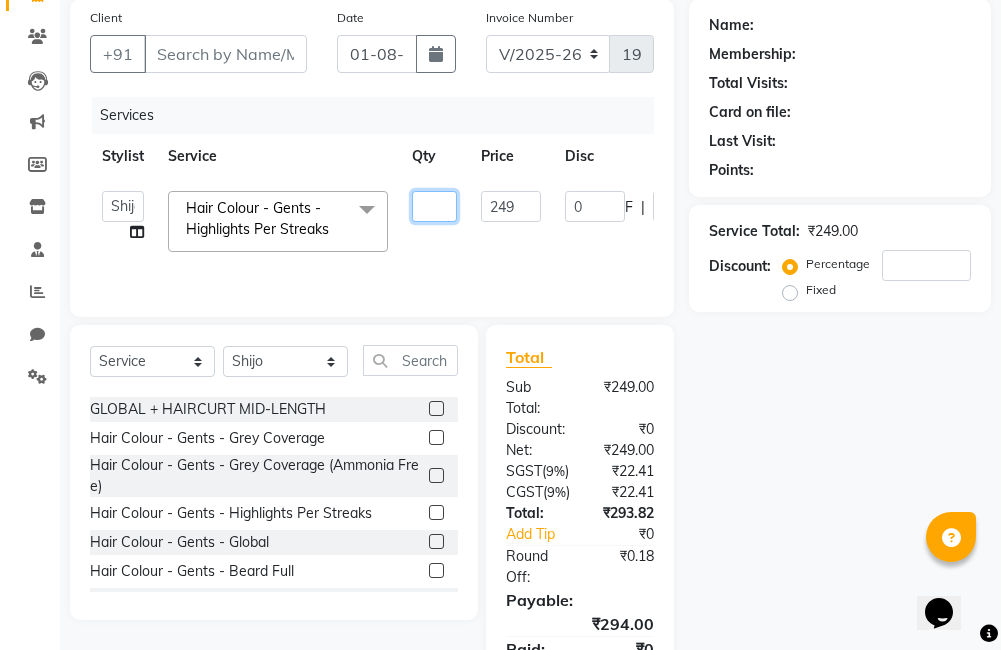 type on "3" 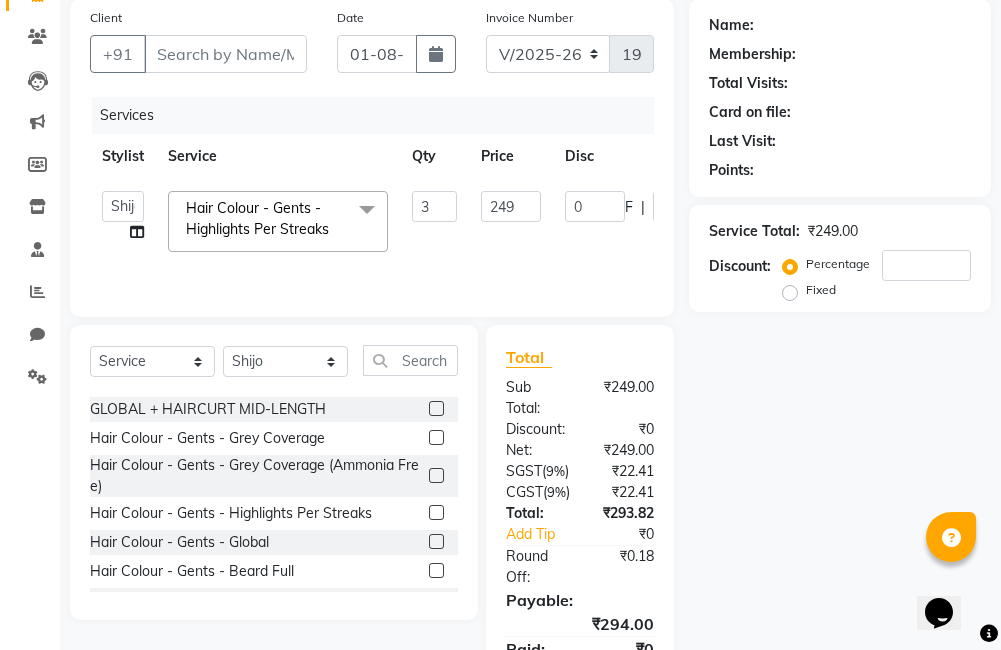 click on "Name: Membership: Total Visits: Card on file: Last Visit:  Points:  Service Total:  ₹249.00  Discount:  Percentage   Fixed" 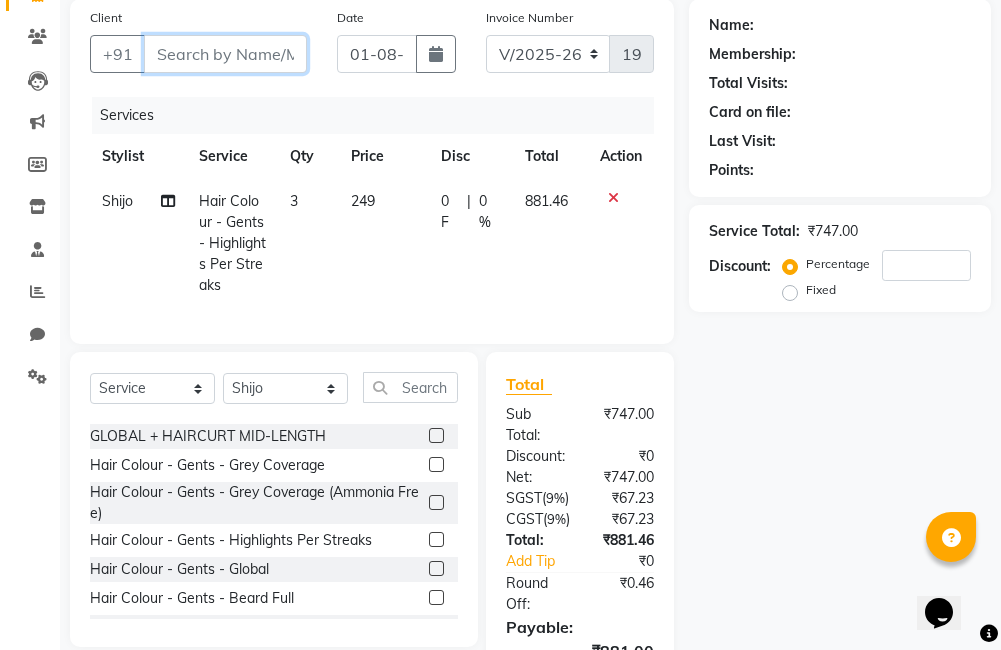 click on "Client" at bounding box center (225, 54) 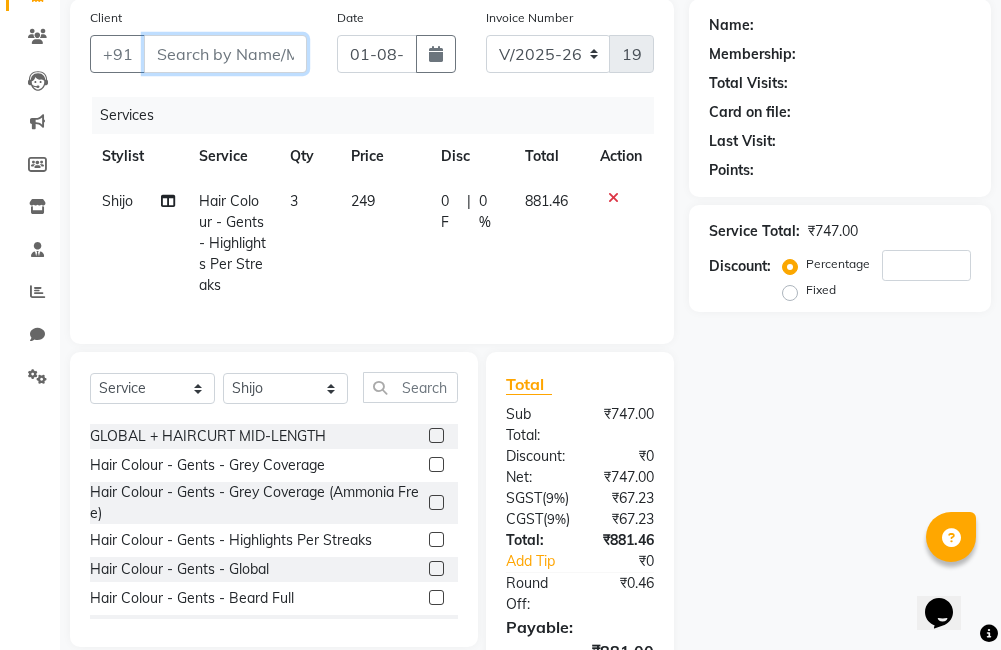type on "7" 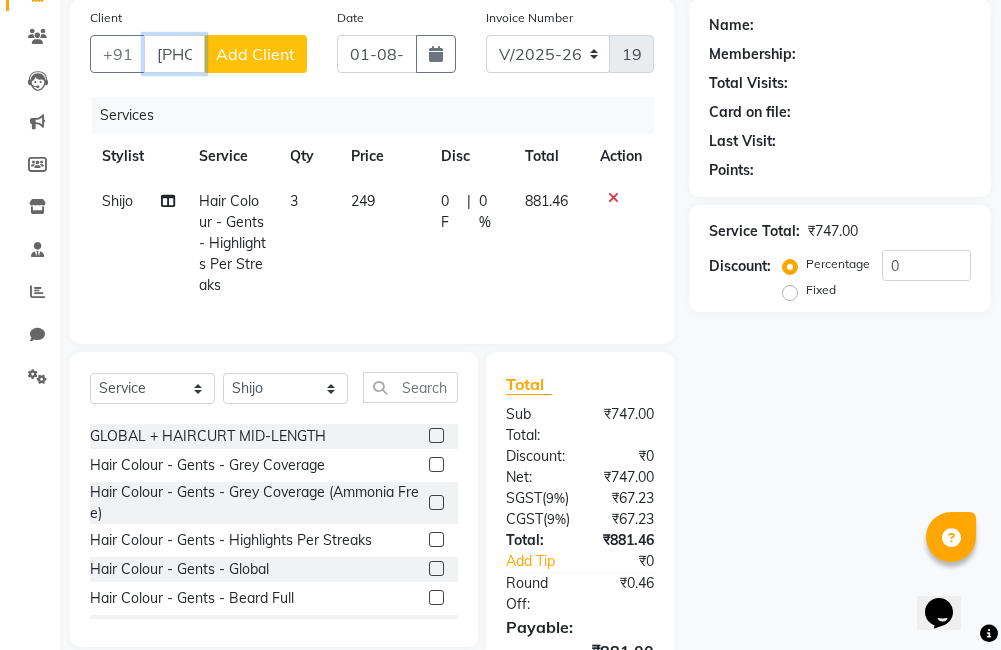 type on "[PHONE]" 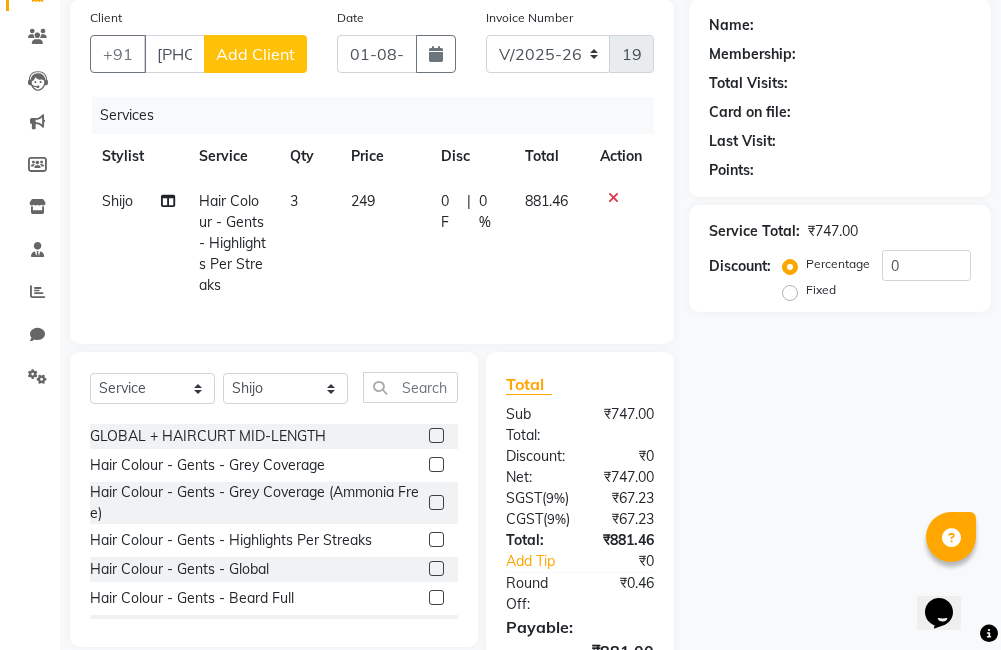 click on "Add Client" 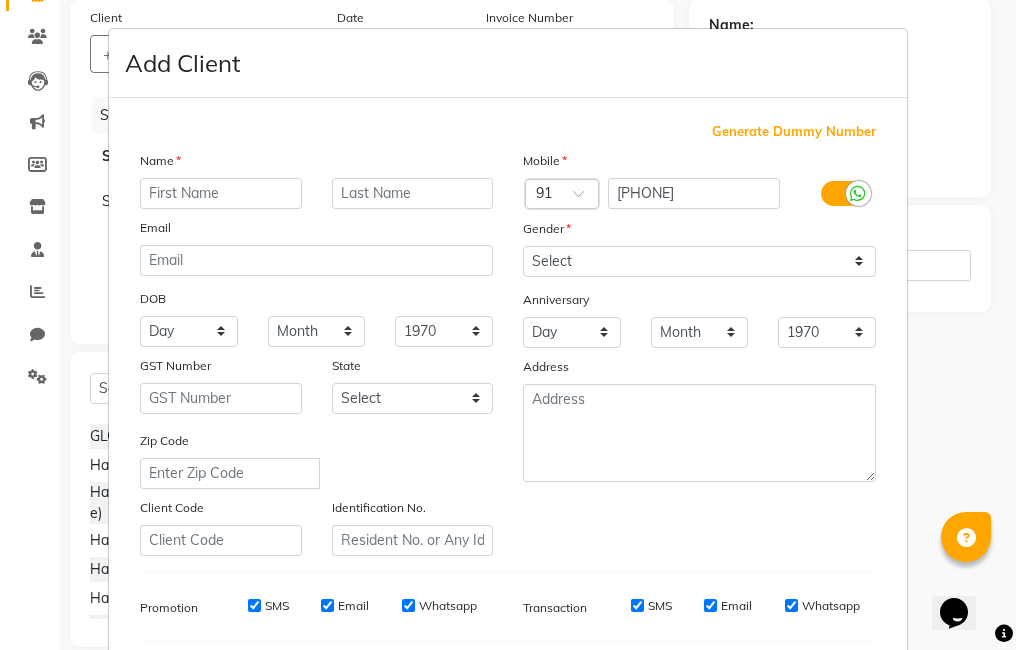 type on "N" 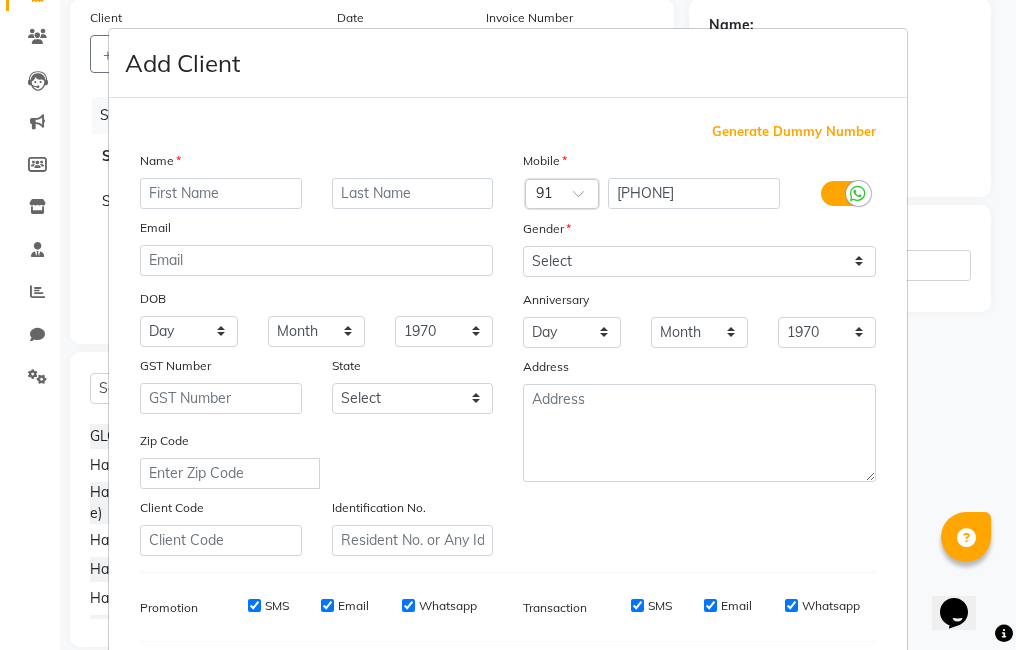 type on "n" 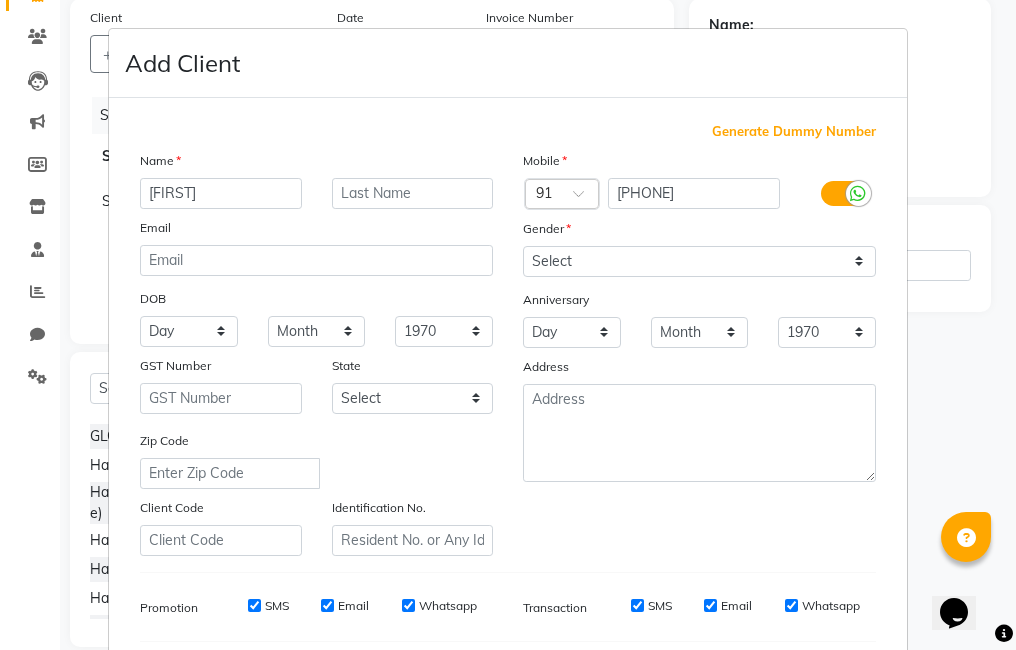 type on "[FIRST]" 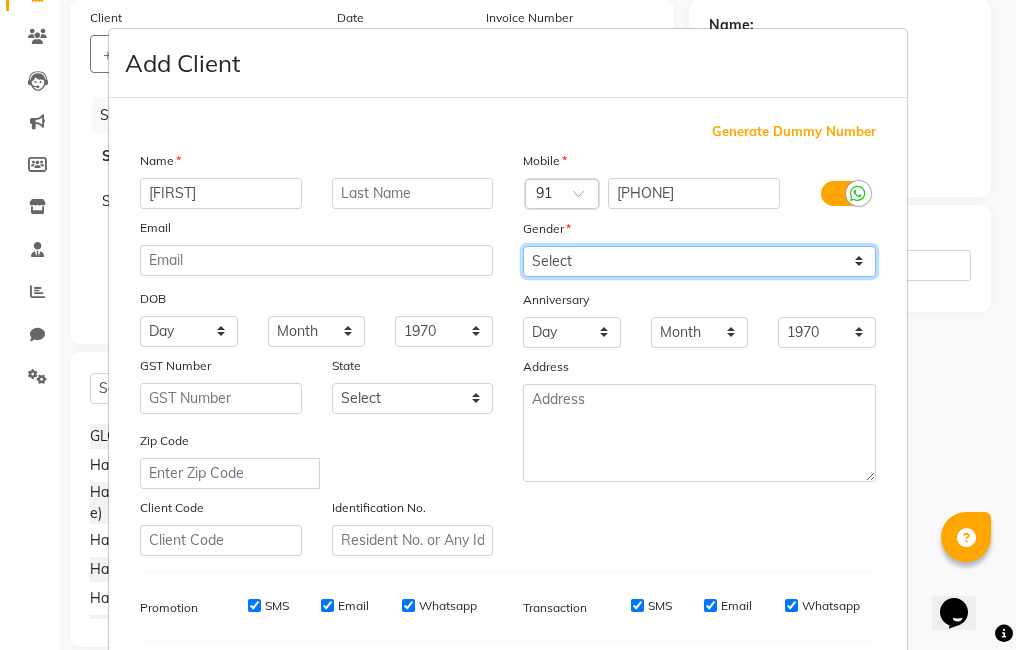 click on "Select Male Female Other Prefer Not To Say" at bounding box center [699, 261] 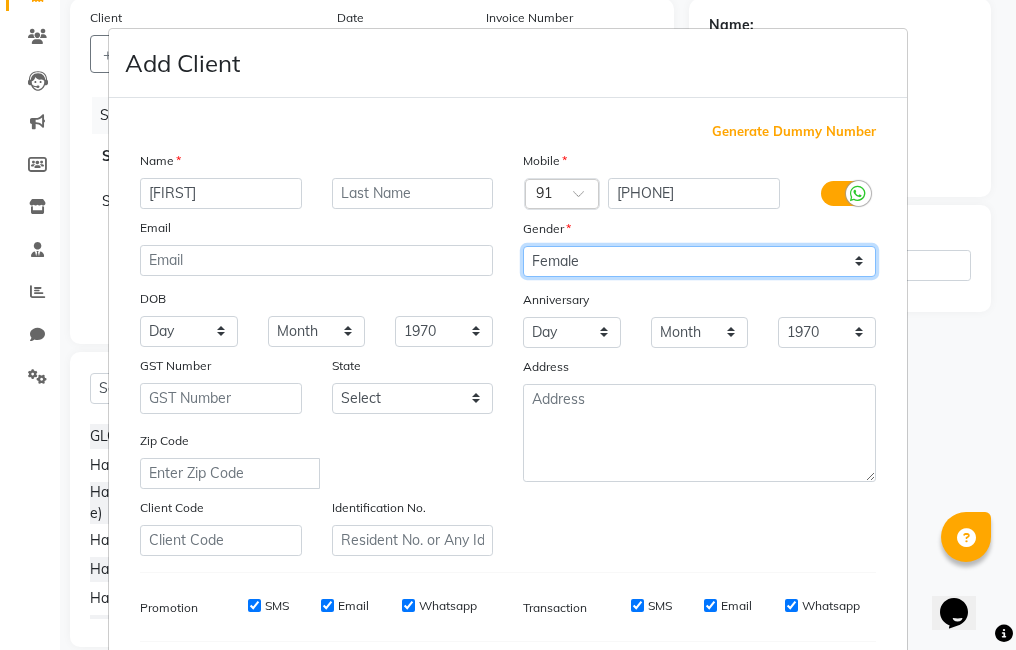 click on "Select Male Female Other Prefer Not To Say" at bounding box center [699, 261] 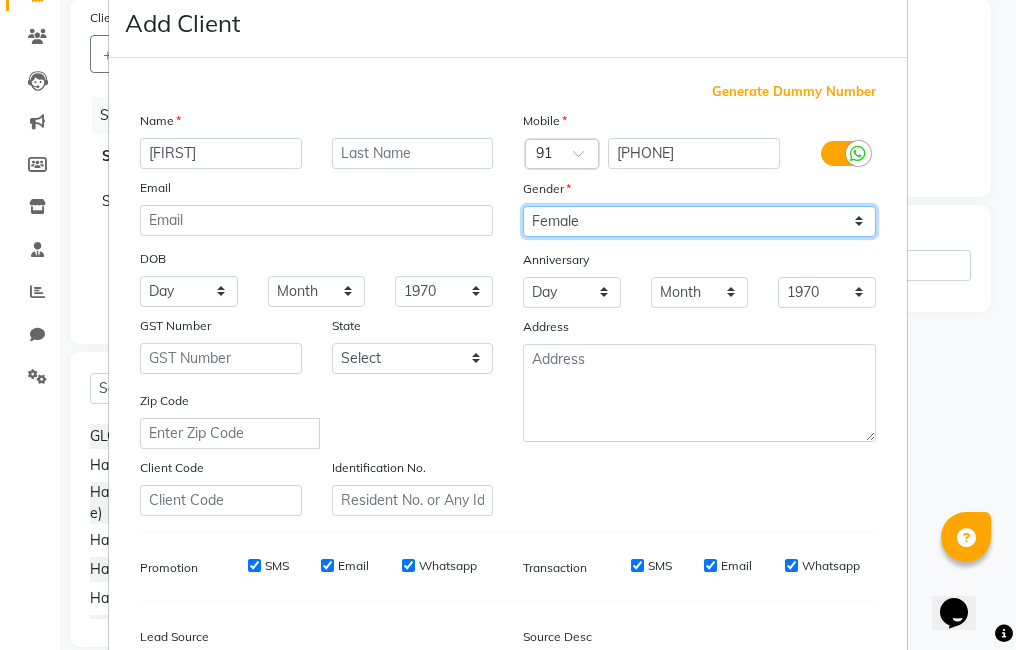 scroll, scrollTop: 73, scrollLeft: 0, axis: vertical 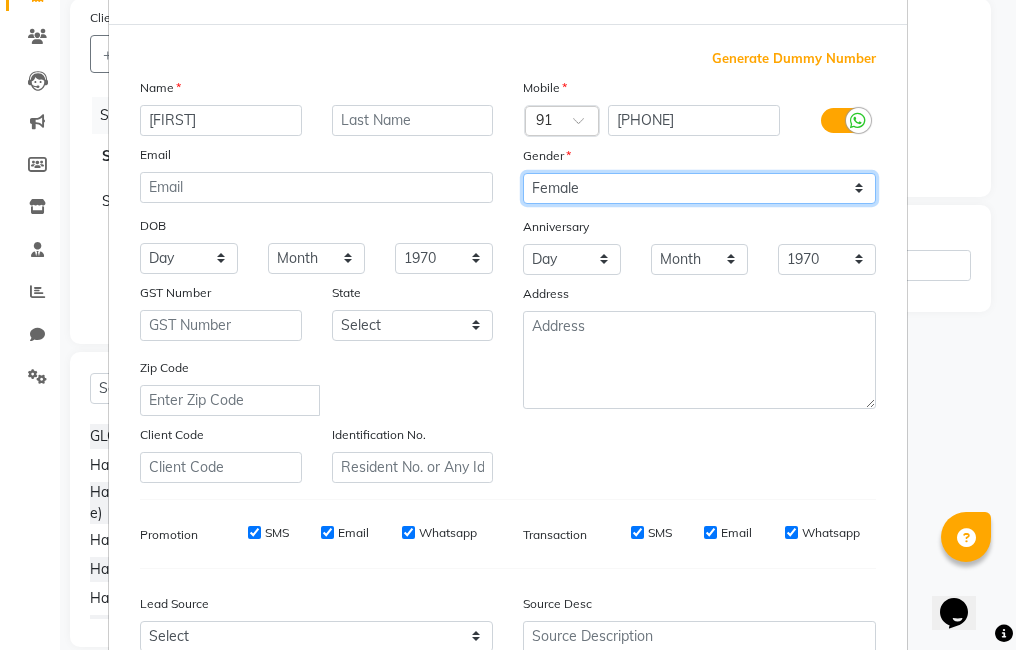 click on "Select Male Female Other Prefer Not To Say" at bounding box center [699, 188] 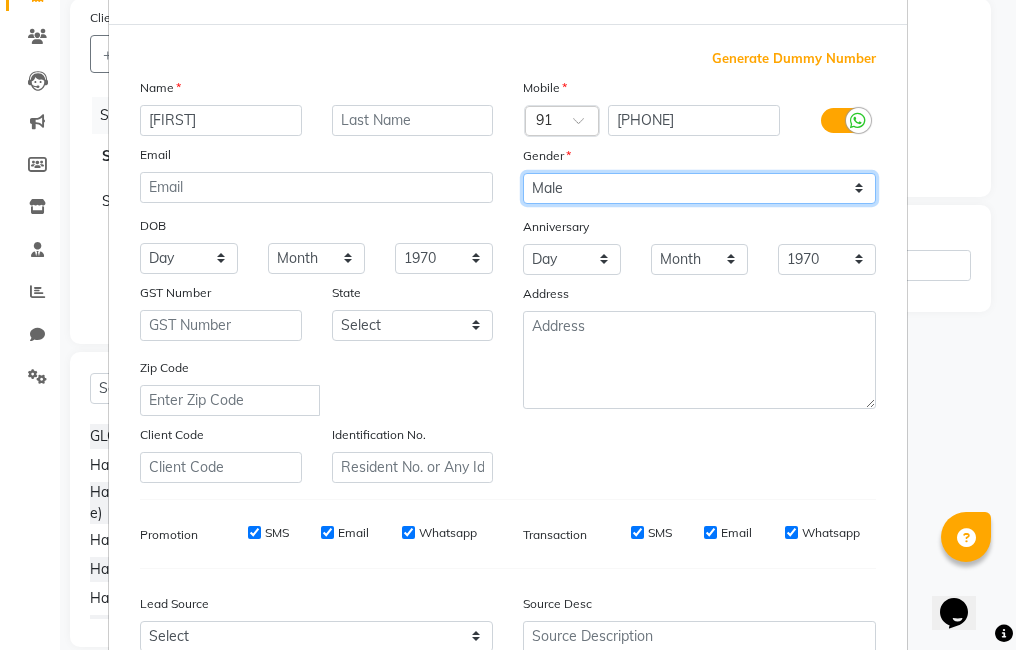 click on "Select Male Female Other Prefer Not To Say" at bounding box center (699, 188) 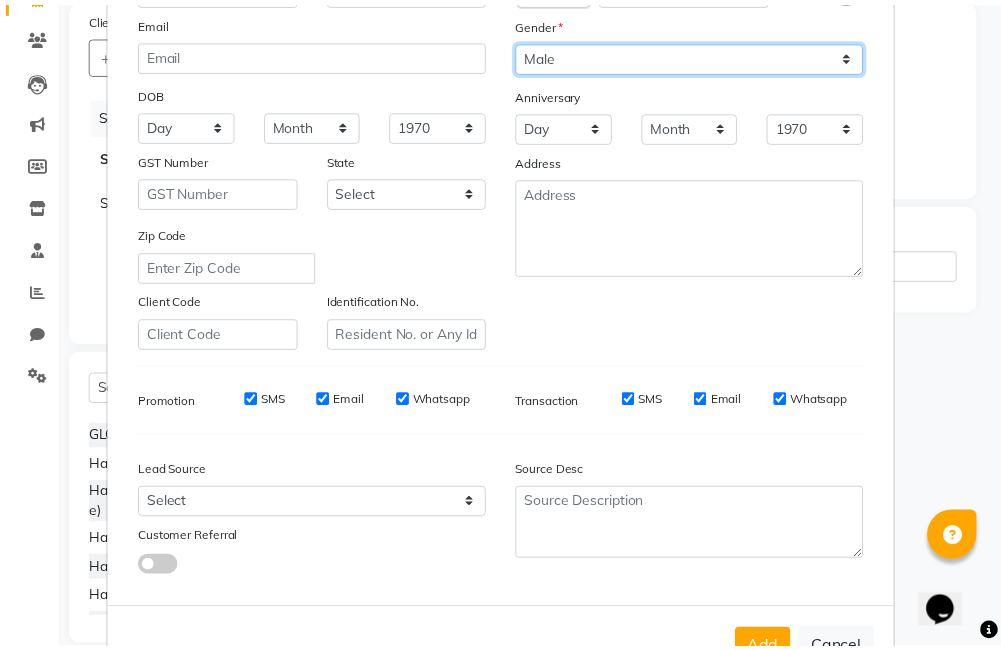 scroll, scrollTop: 273, scrollLeft: 0, axis: vertical 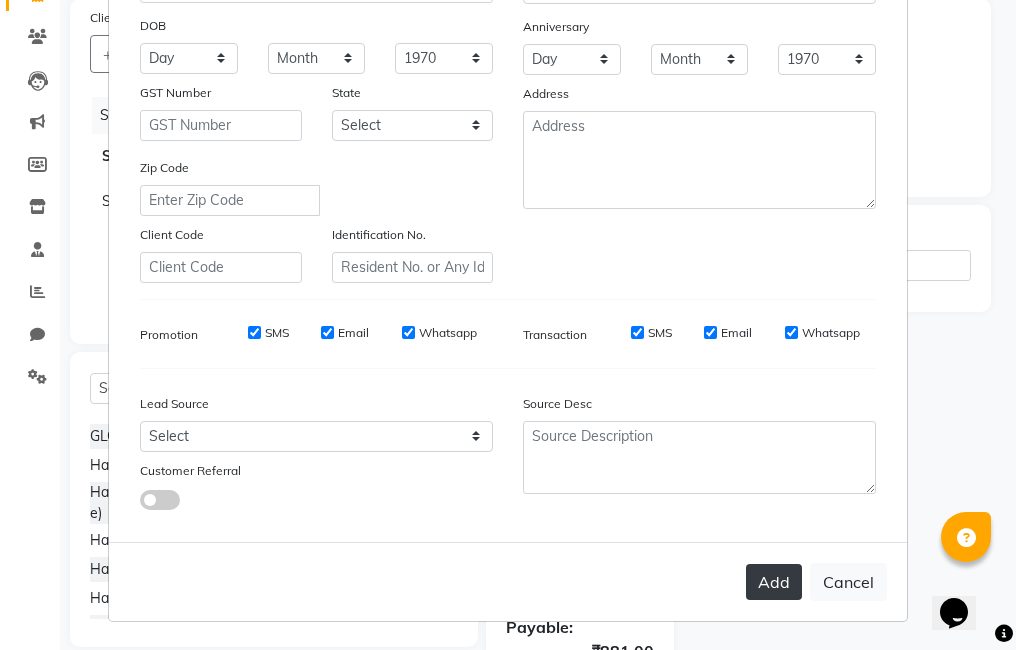 click on "Add" at bounding box center (774, 582) 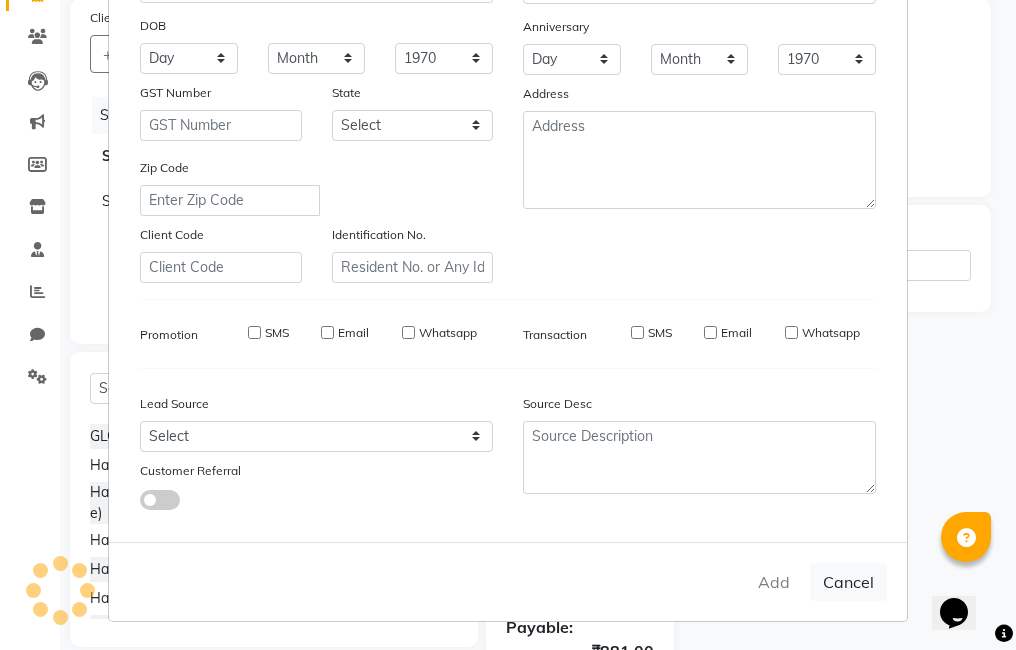 type 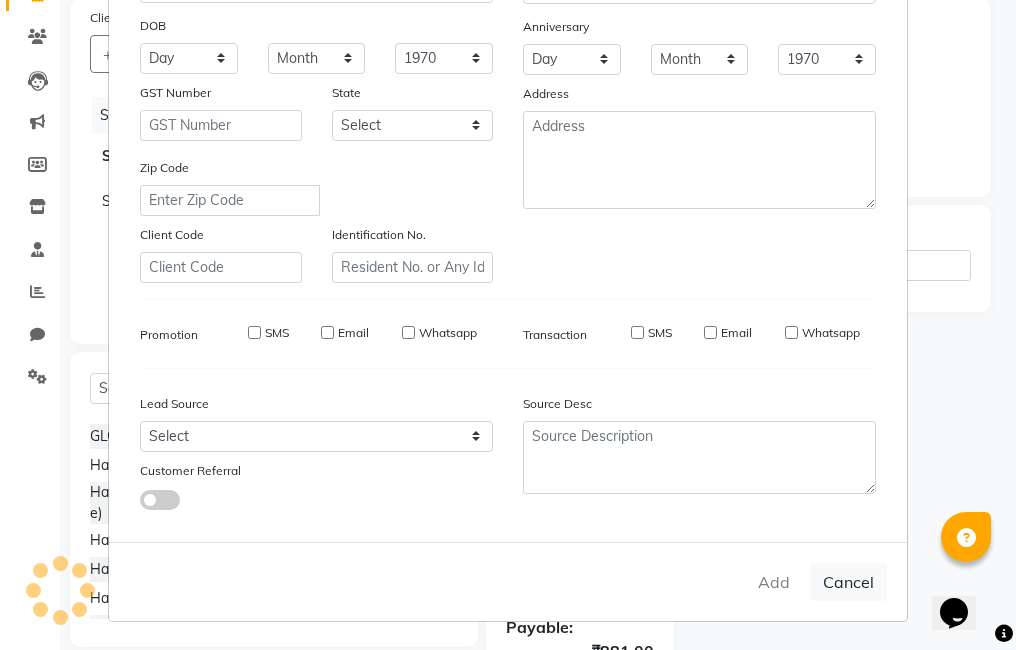 checkbox on "false" 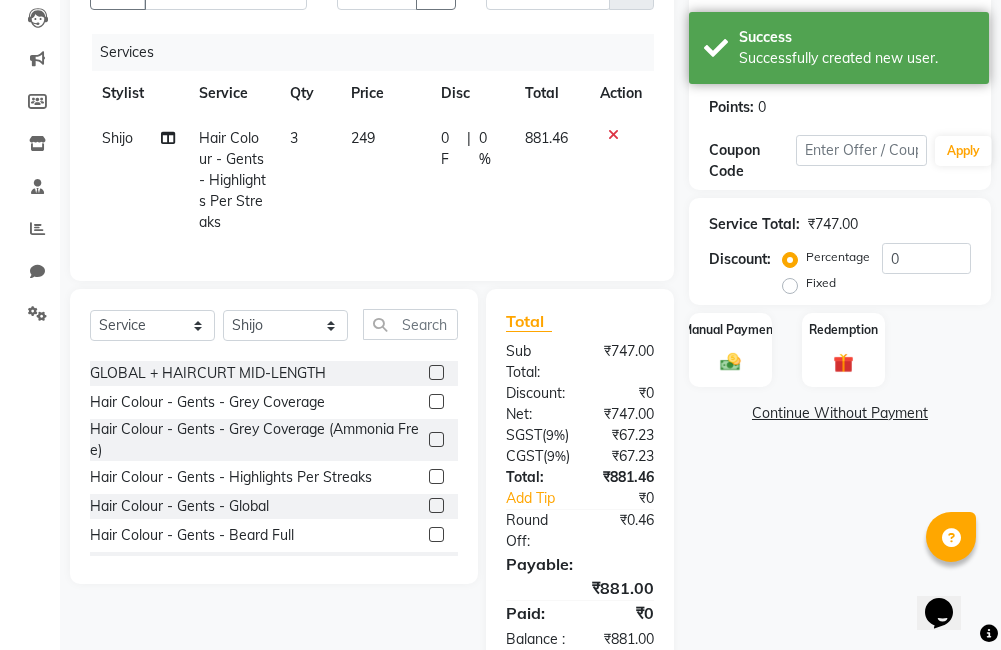 scroll, scrollTop: 257, scrollLeft: 0, axis: vertical 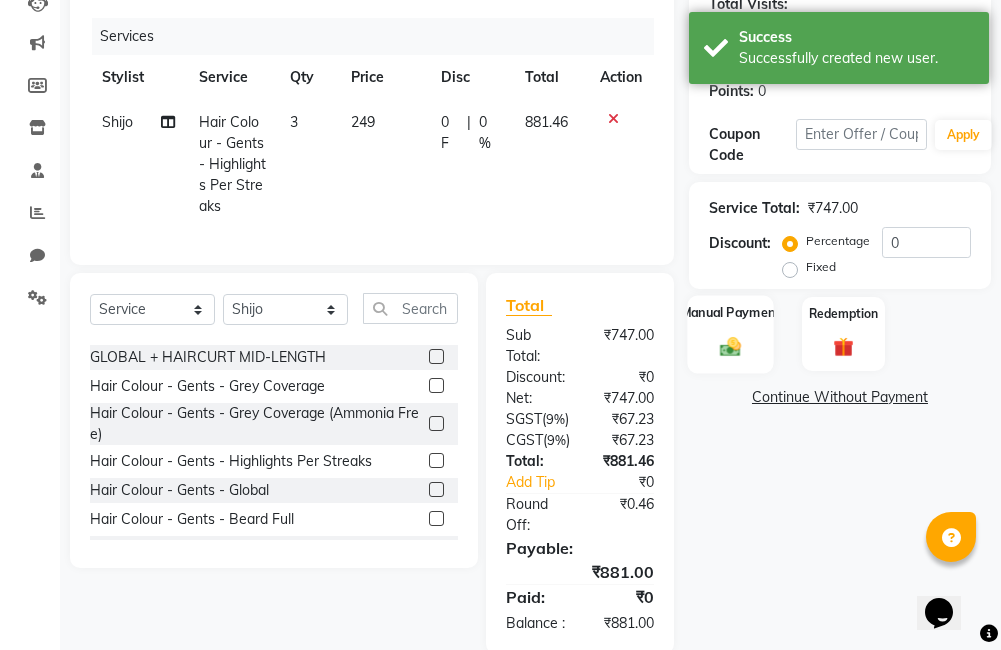 click on "Manual Payment" 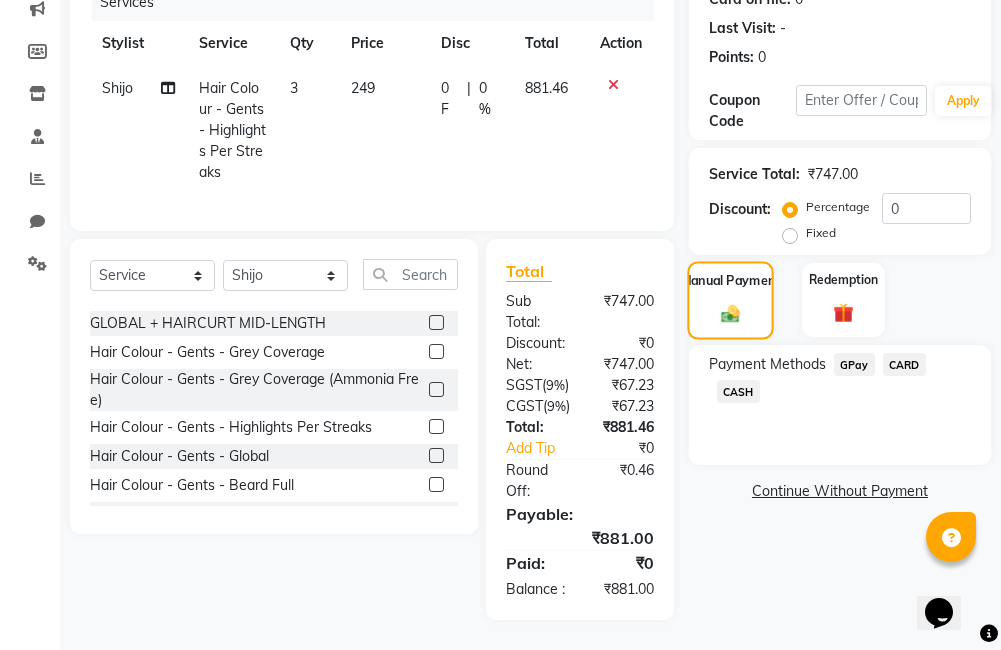 scroll, scrollTop: 368, scrollLeft: 0, axis: vertical 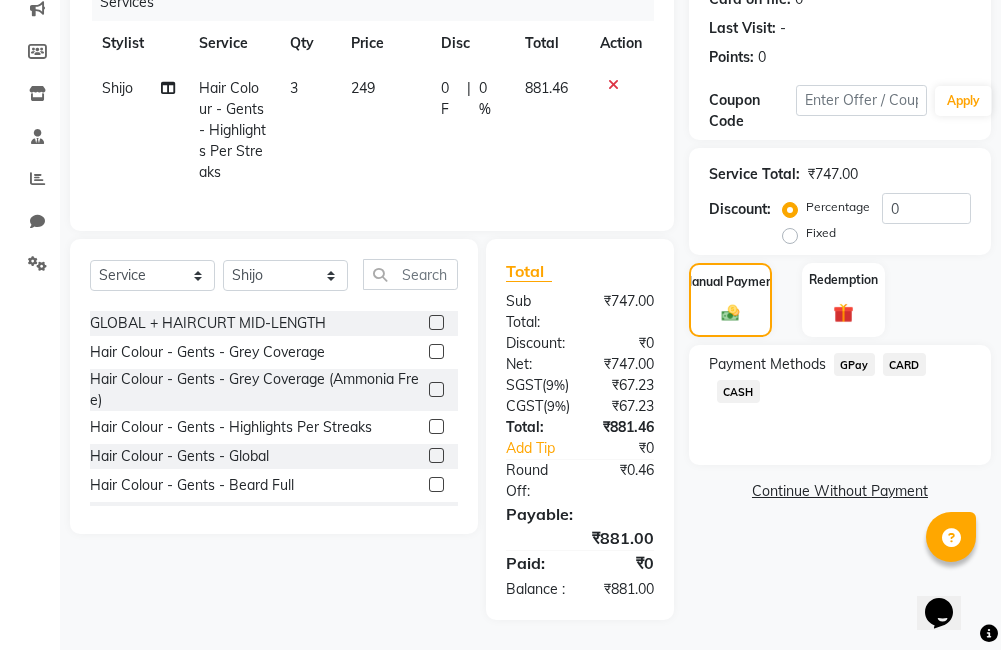 click on "CASH" 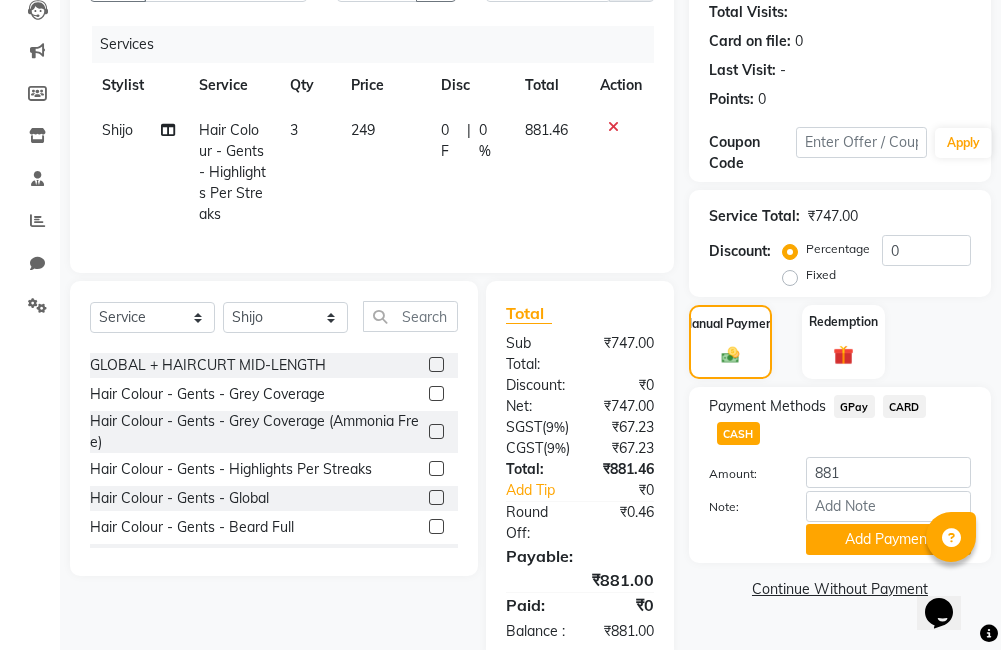 scroll, scrollTop: 236, scrollLeft: 0, axis: vertical 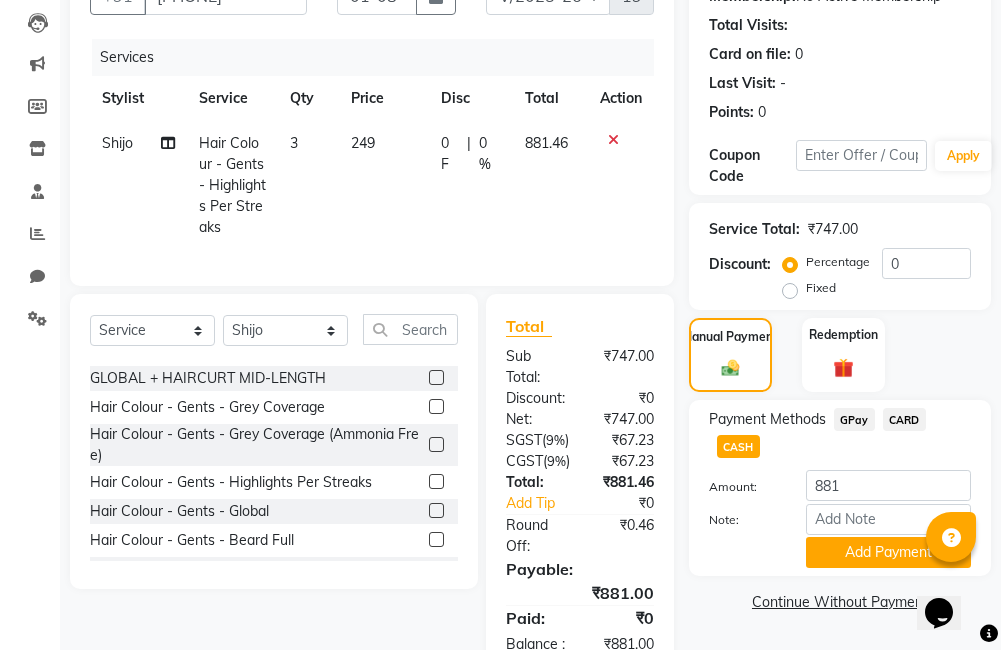 click on "0 F" 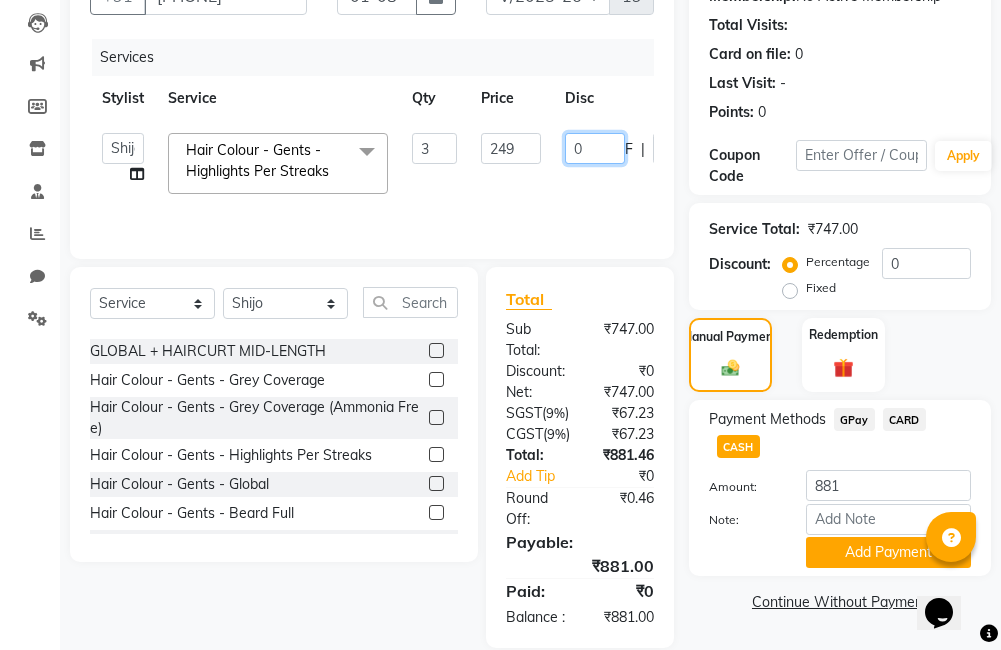 click on "0" 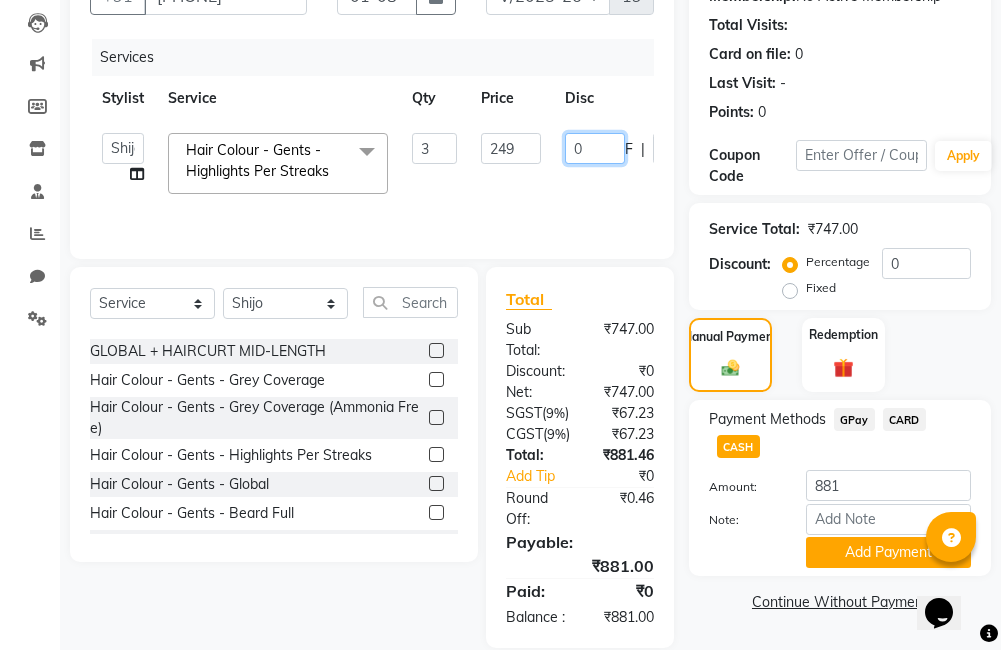 type on "01" 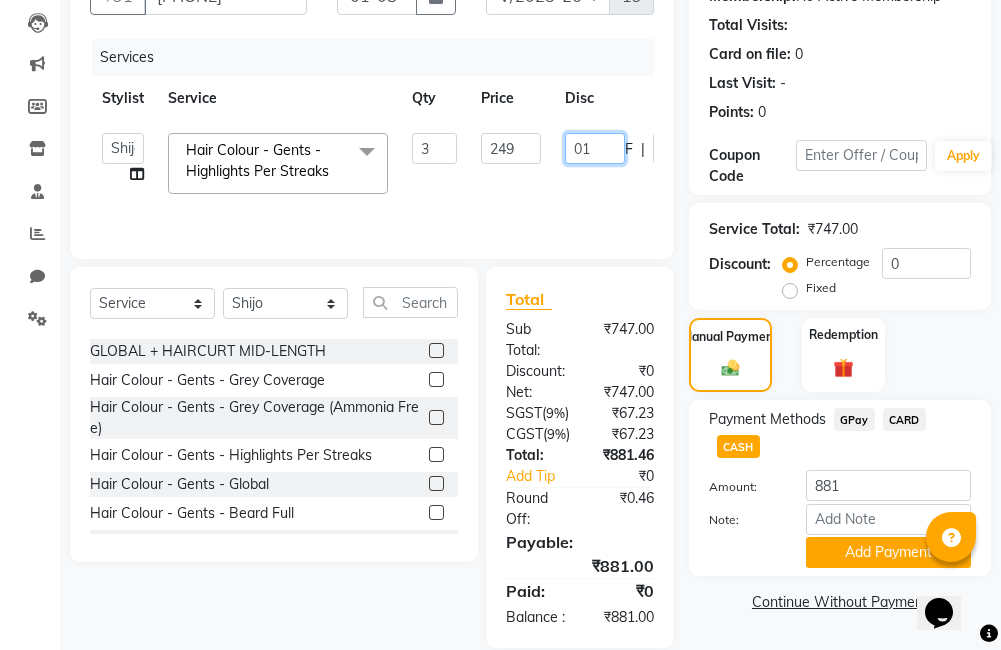 scroll, scrollTop: 327, scrollLeft: 0, axis: vertical 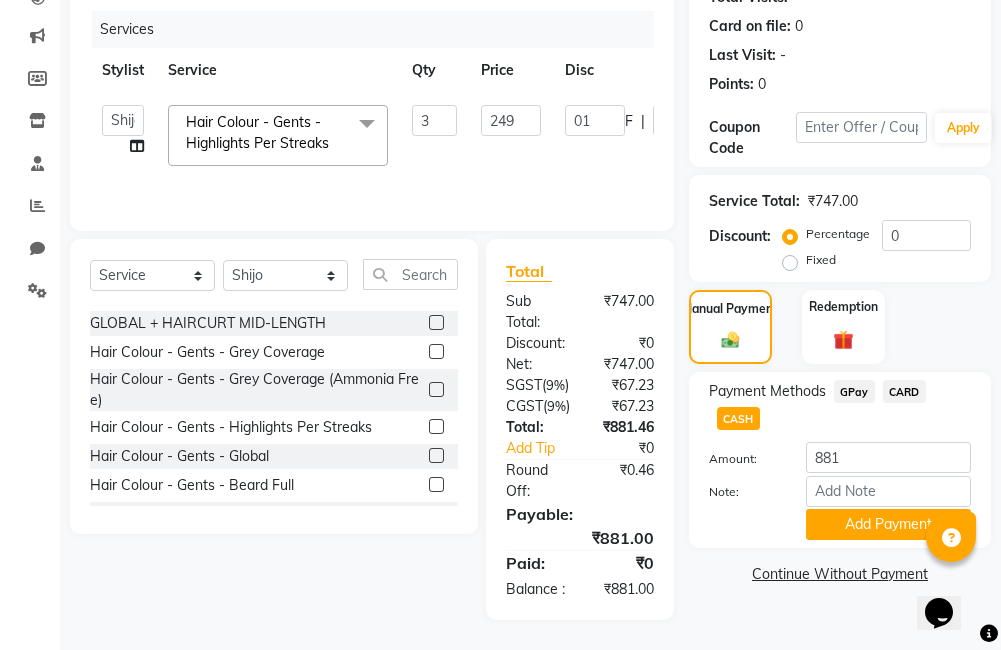 click on "Name: [FIRST] [LAST] Membership: No Active Membership Total Visits: Card on file: 0 Last Visit: - Points: 0 Coupon Code Apply Service Total: ₹747.00 Discount: Percentage Fixed 0 Manual Payment Redemption Payment Methods GPay CARD CASH Amount: 881 Note: Add Payment Continue Without Payment" 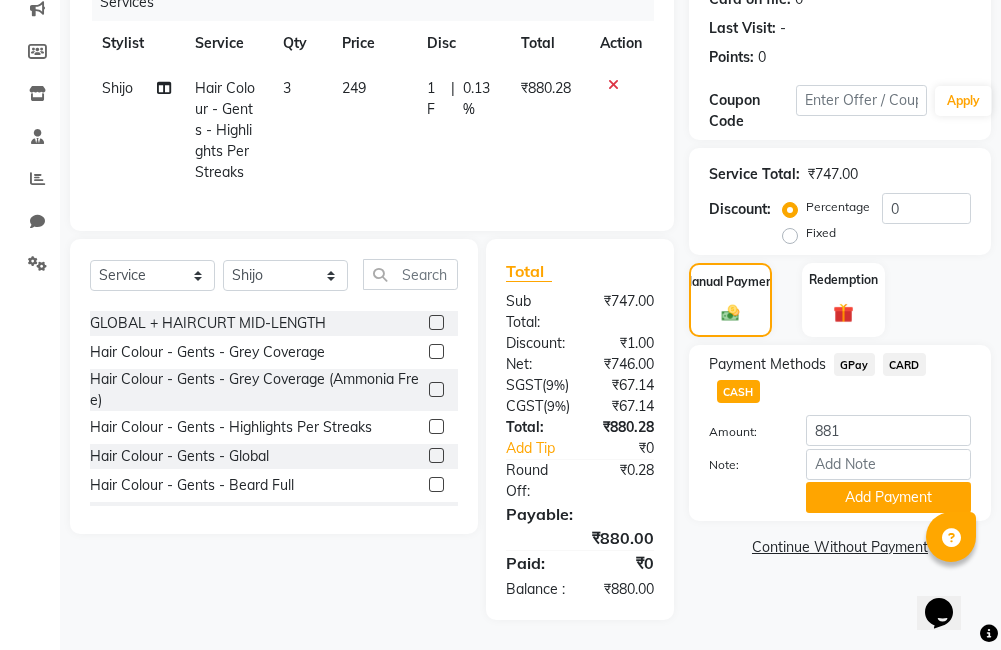 scroll, scrollTop: 369, scrollLeft: 0, axis: vertical 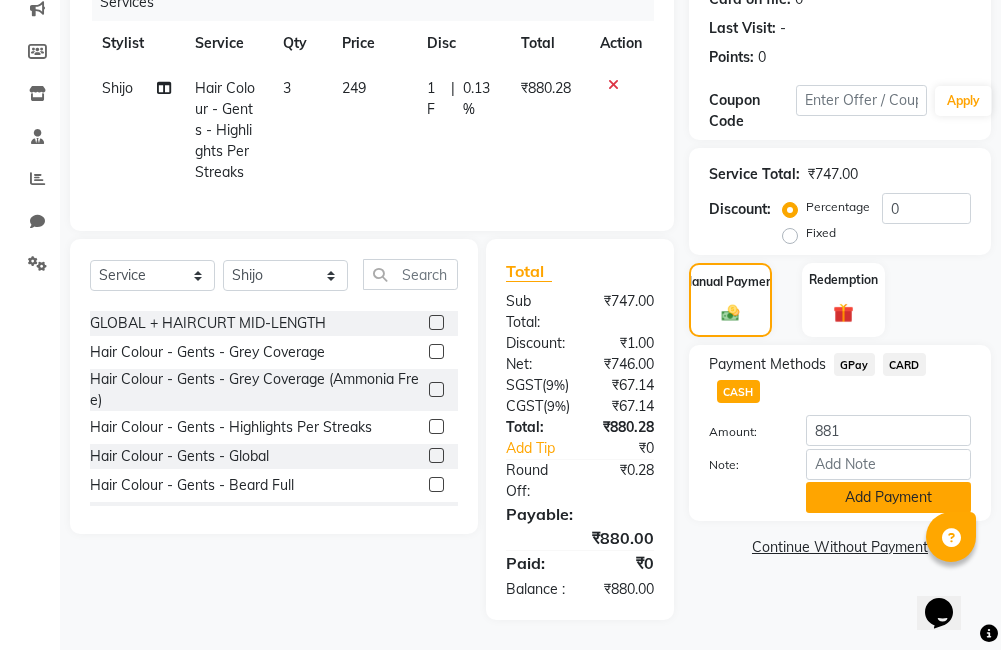 click on "Add Payment" 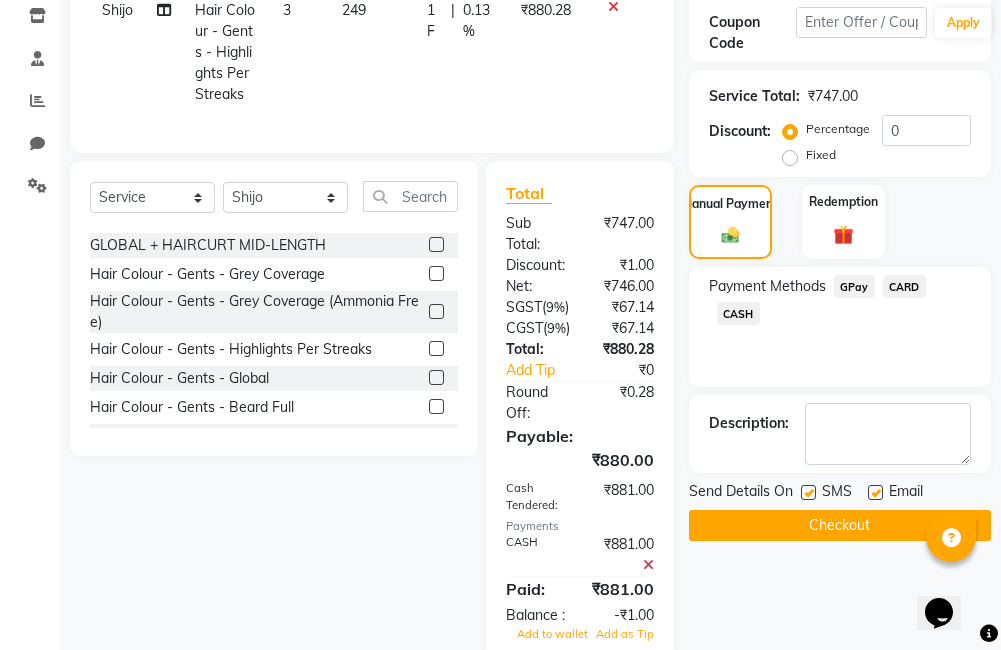 click 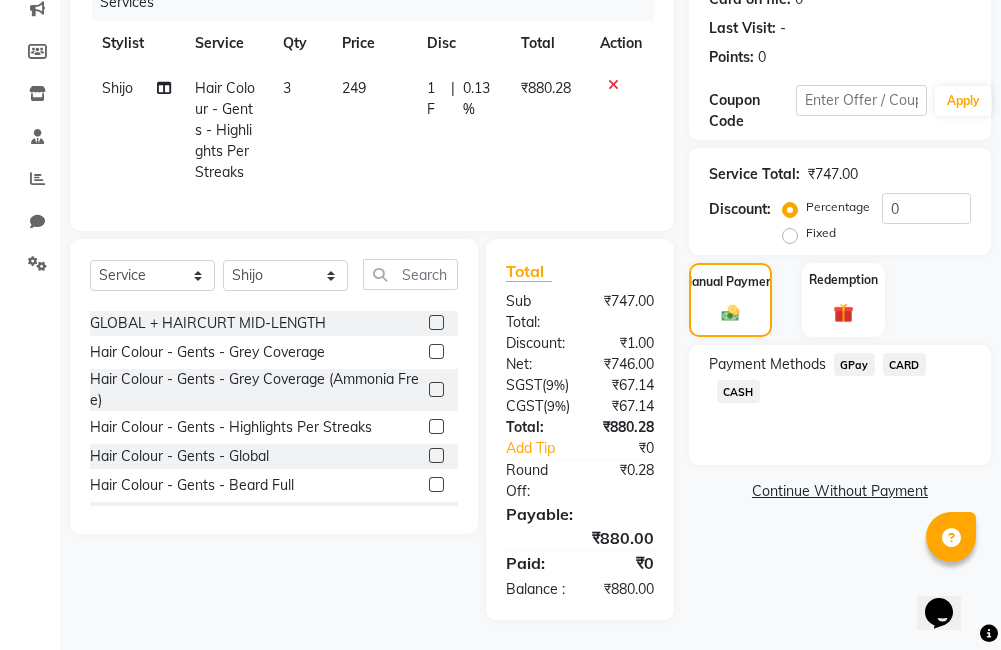 click on "CASH" 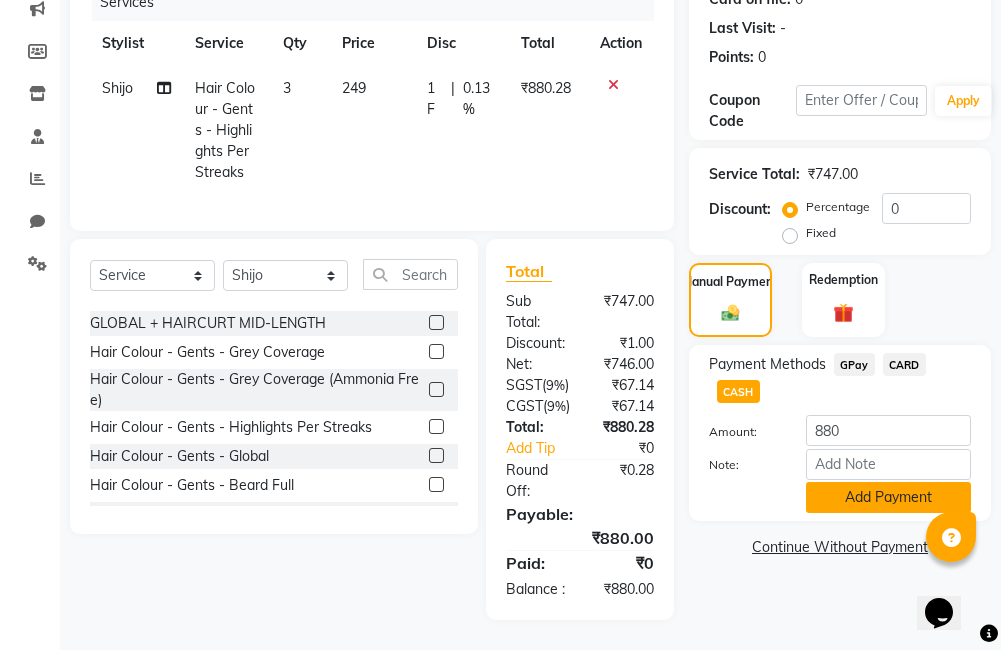 click on "Add Payment" 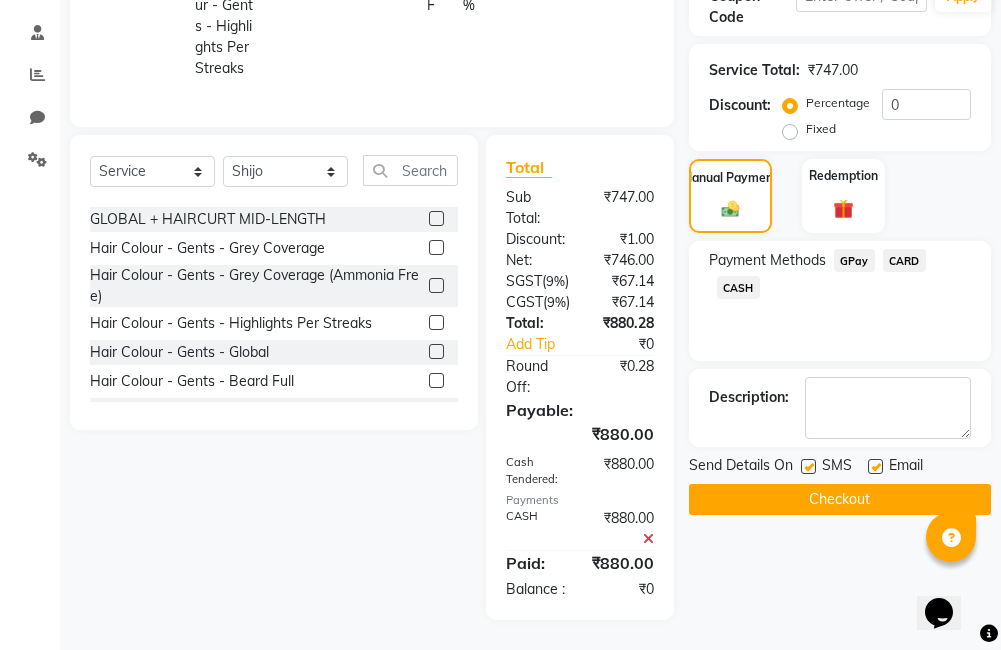 scroll, scrollTop: 450, scrollLeft: 0, axis: vertical 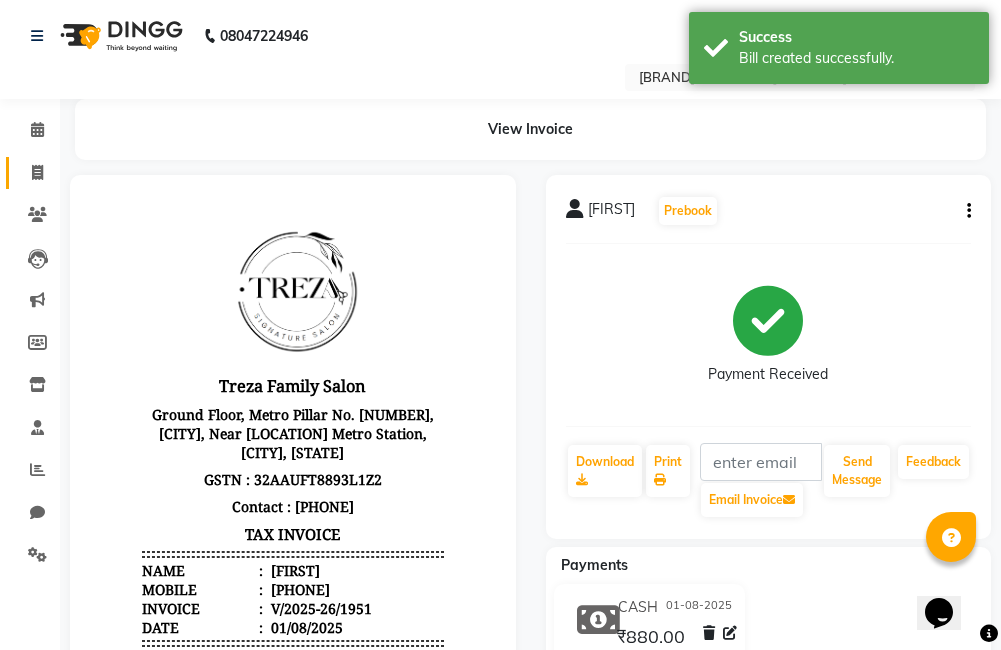 click on "Invoice" 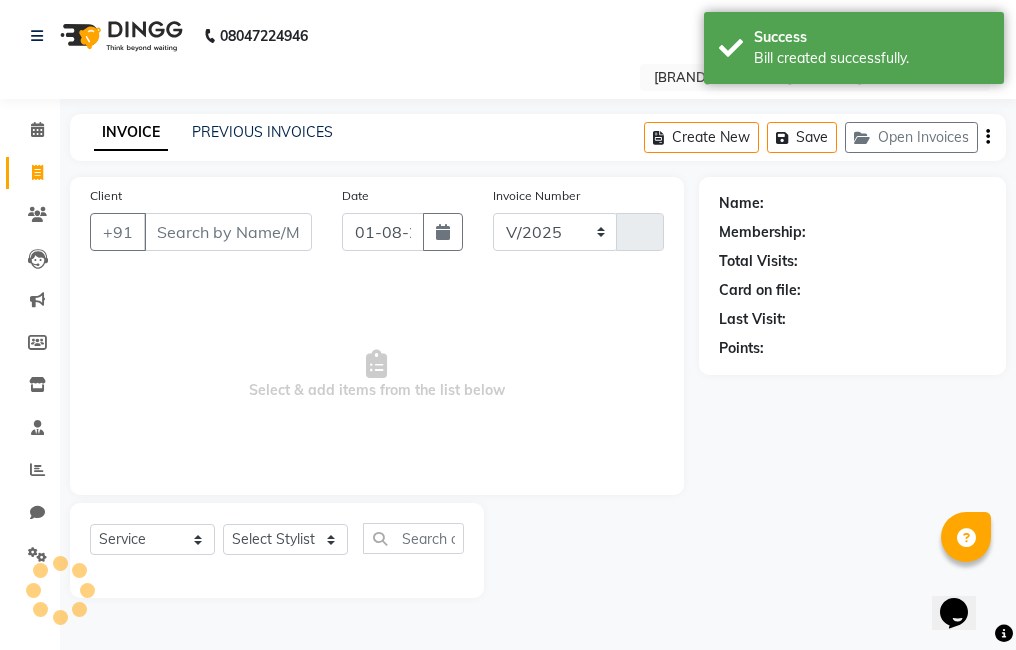 select on "7633" 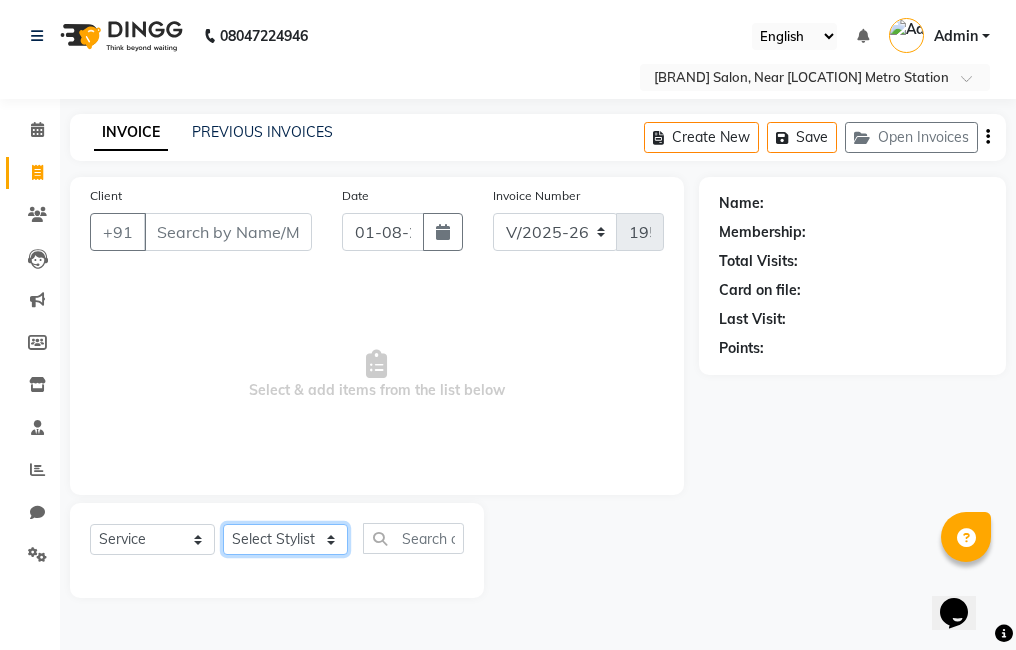 click on "Select Stylist [FIRST] [FIRST] [FIRST] [FIRST] [FIRST] [FIRST] [FIRST] [FIRST] [FIRST] [FIRST]" 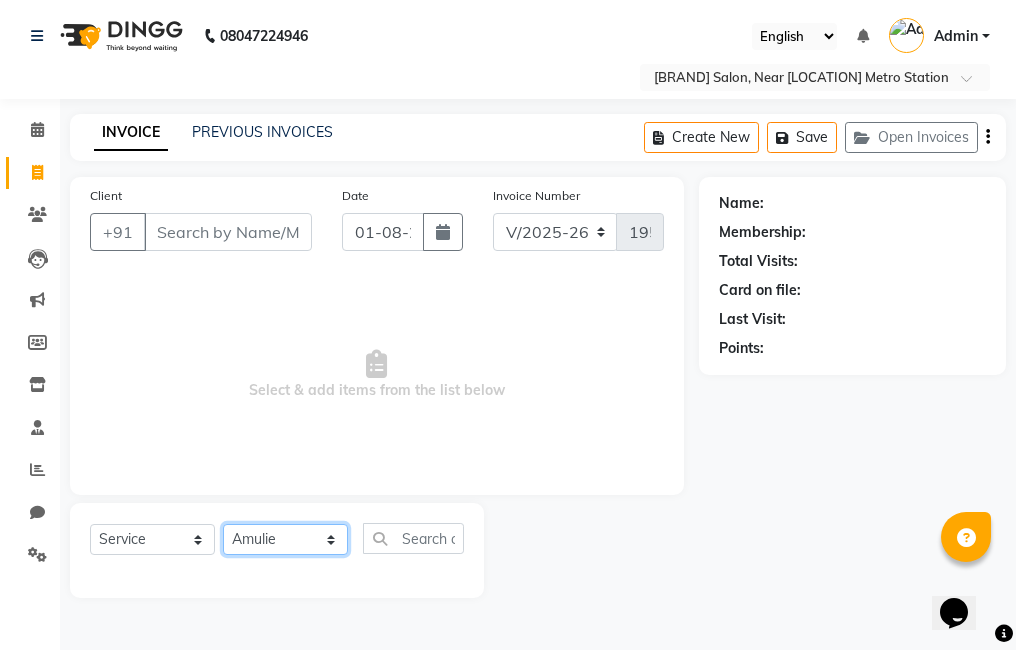 click on "Select Stylist [FIRST] [FIRST] [FIRST] [FIRST] [FIRST] [FIRST] [FIRST] [FIRST] [FIRST] [FIRST]" 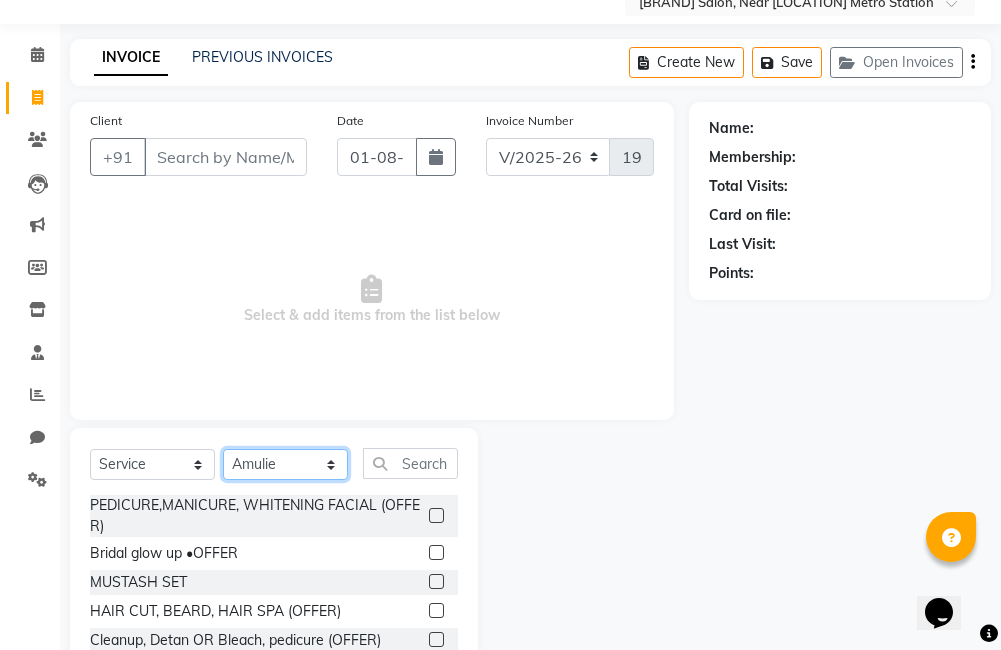 scroll, scrollTop: 178, scrollLeft: 0, axis: vertical 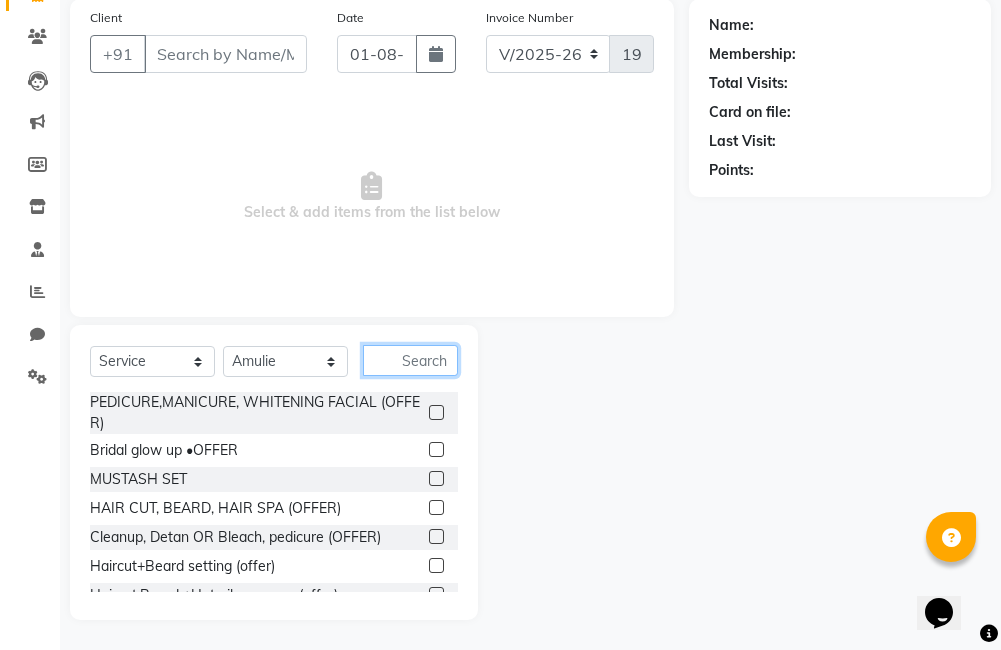 click 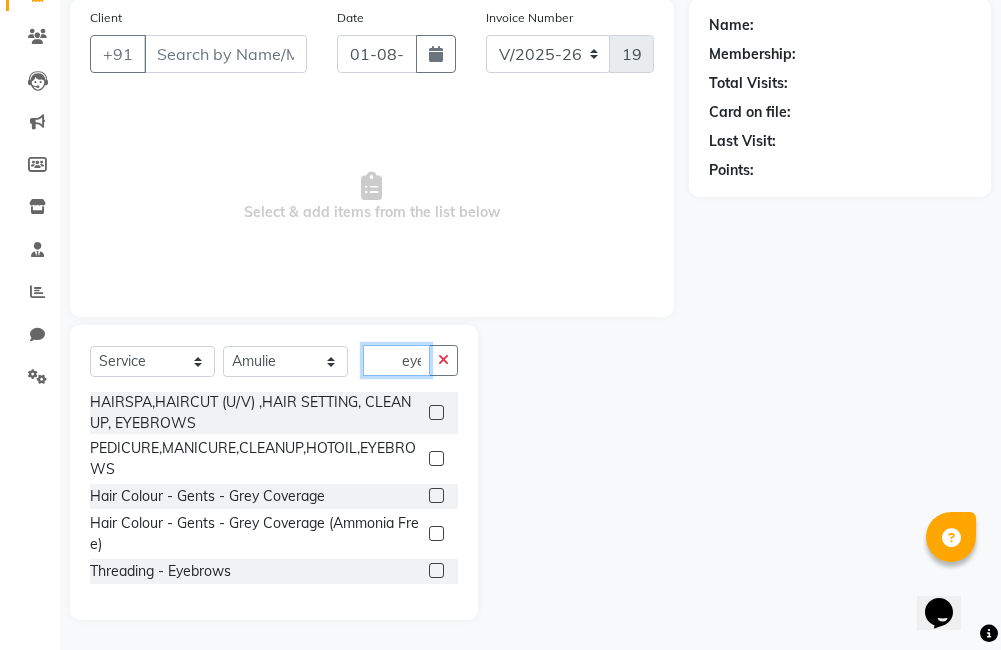 scroll, scrollTop: 0, scrollLeft: 3, axis: horizontal 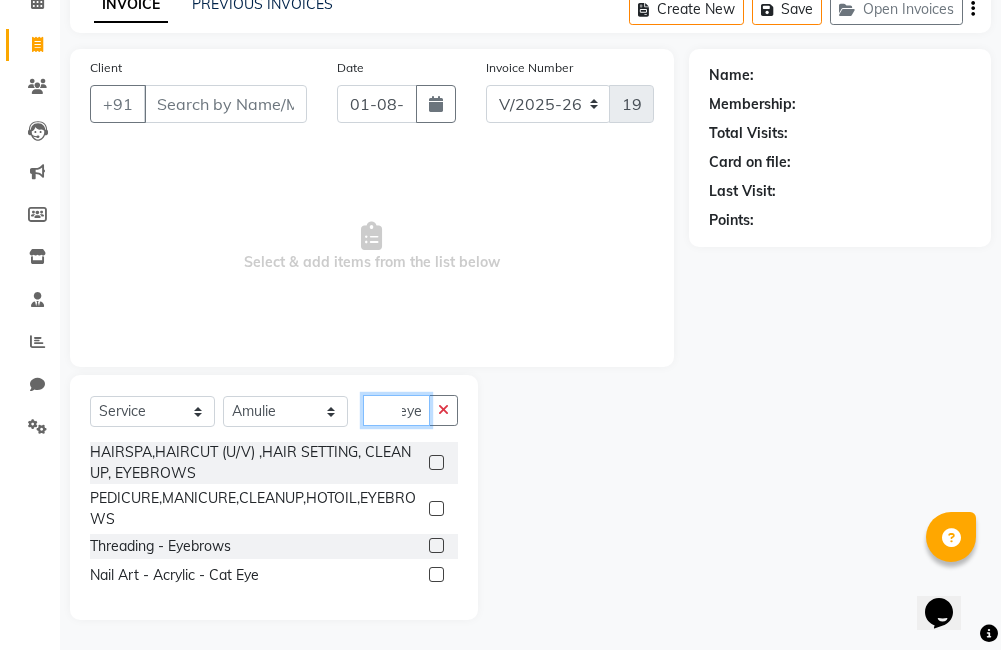 type on "eye" 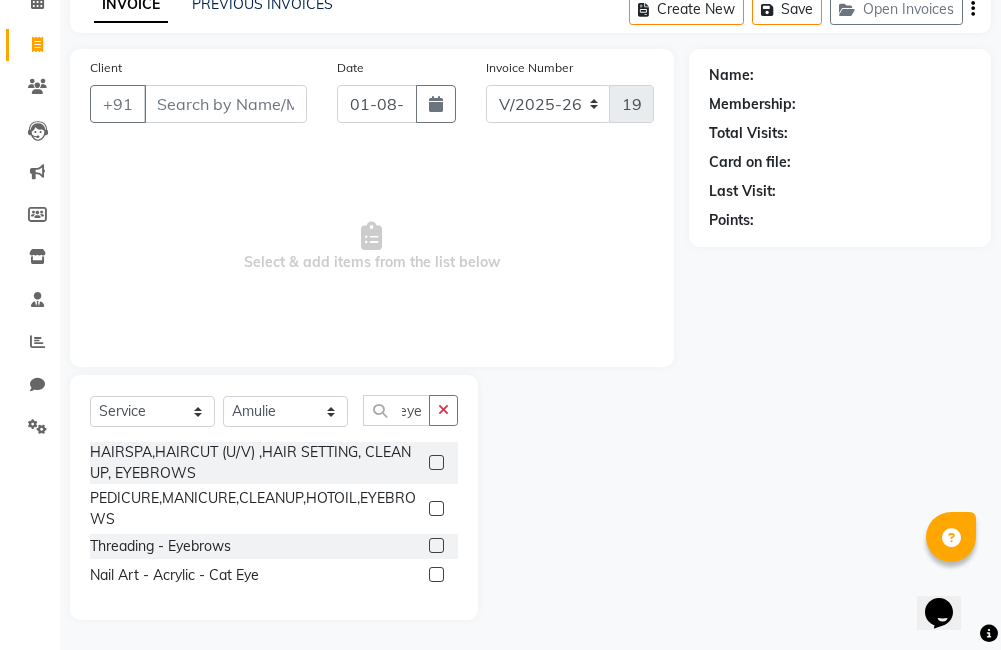 scroll, scrollTop: 0, scrollLeft: 0, axis: both 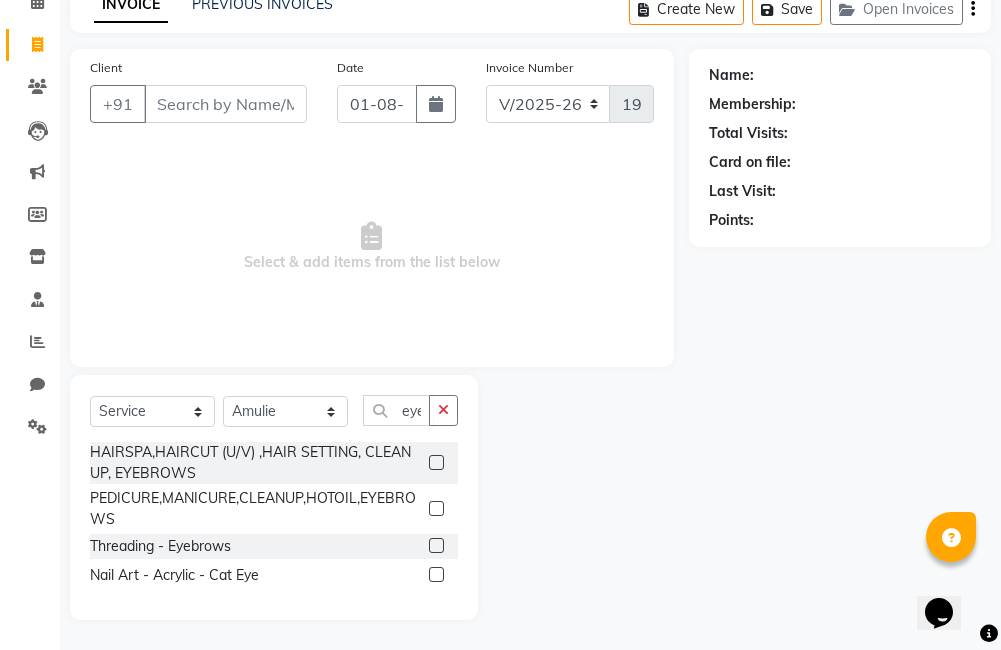 click 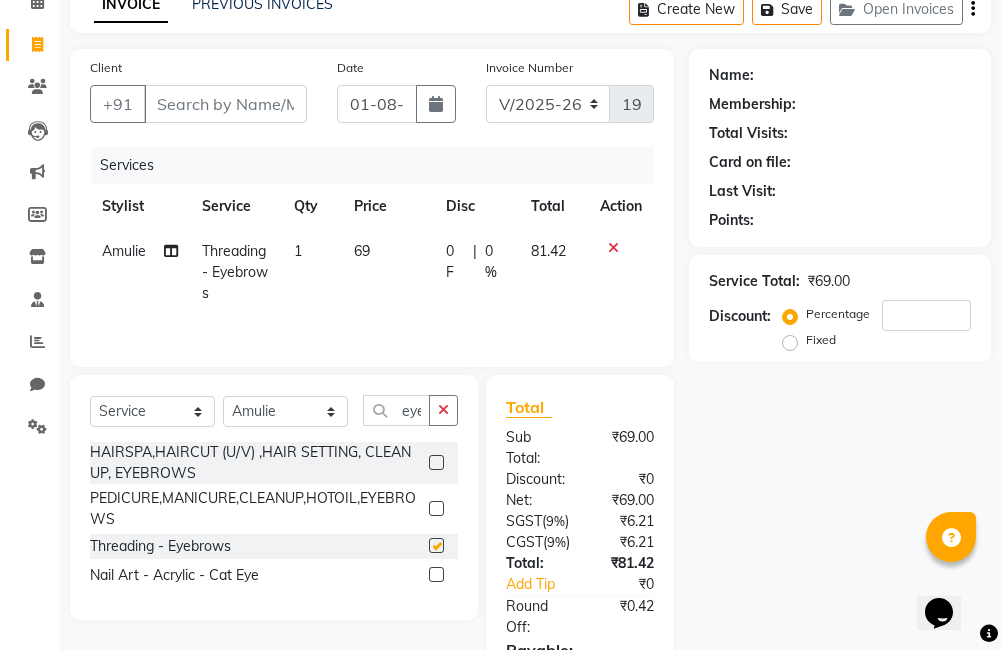 checkbox on "false" 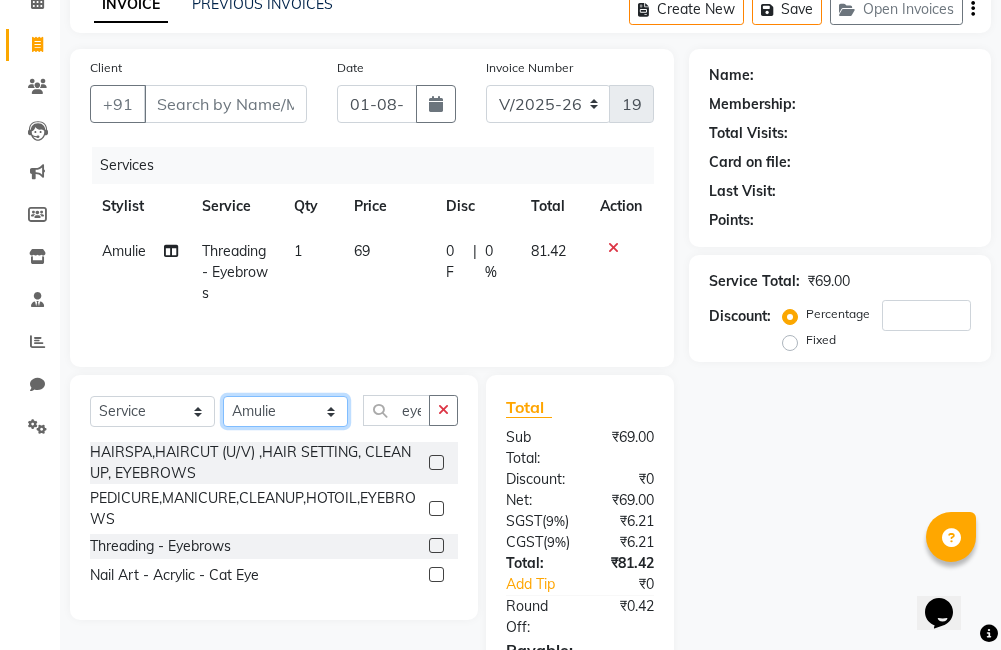click on "Select Stylist [FIRST] [FIRST] [FIRST] [FIRST] [FIRST] [FIRST] [FIRST] [FIRST] [FIRST] [FIRST]" 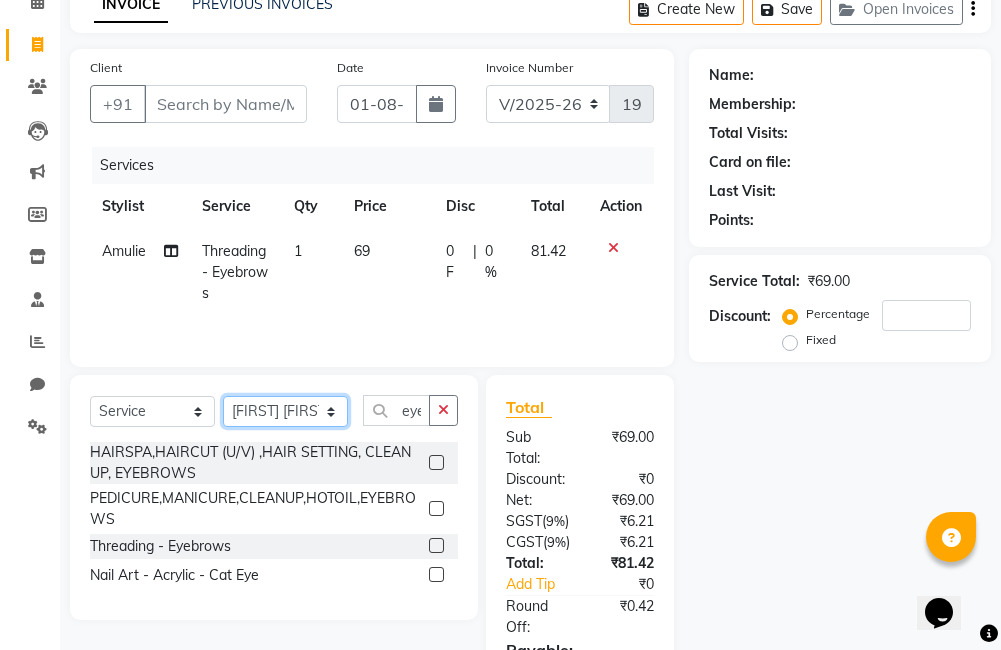 click on "Select Stylist [FIRST] [FIRST] [FIRST] [FIRST] [FIRST] [FIRST] [FIRST] [FIRST] [FIRST] [FIRST]" 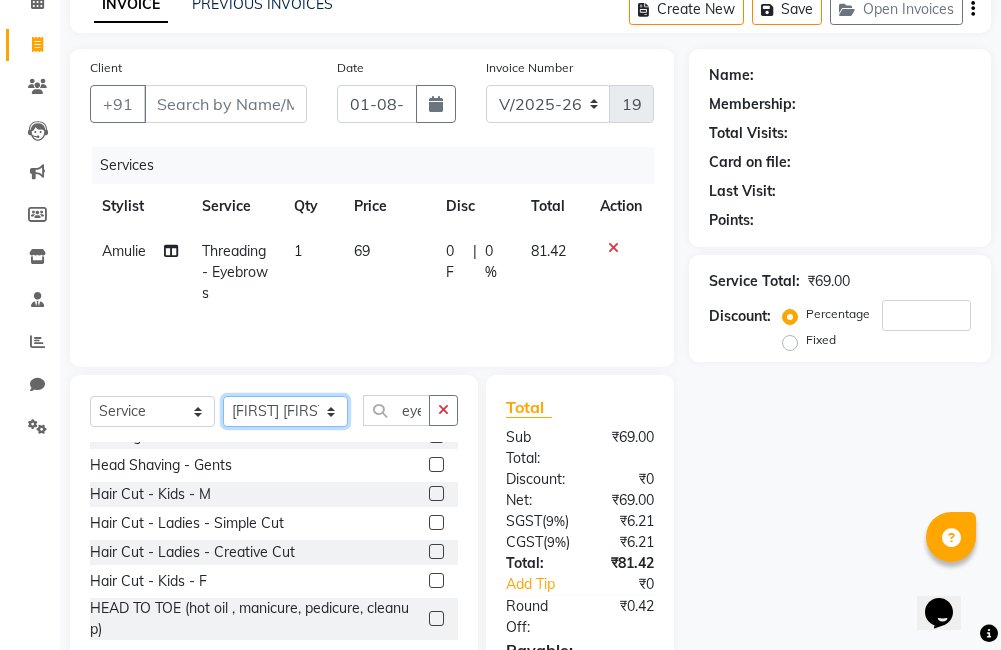 scroll, scrollTop: 500, scrollLeft: 0, axis: vertical 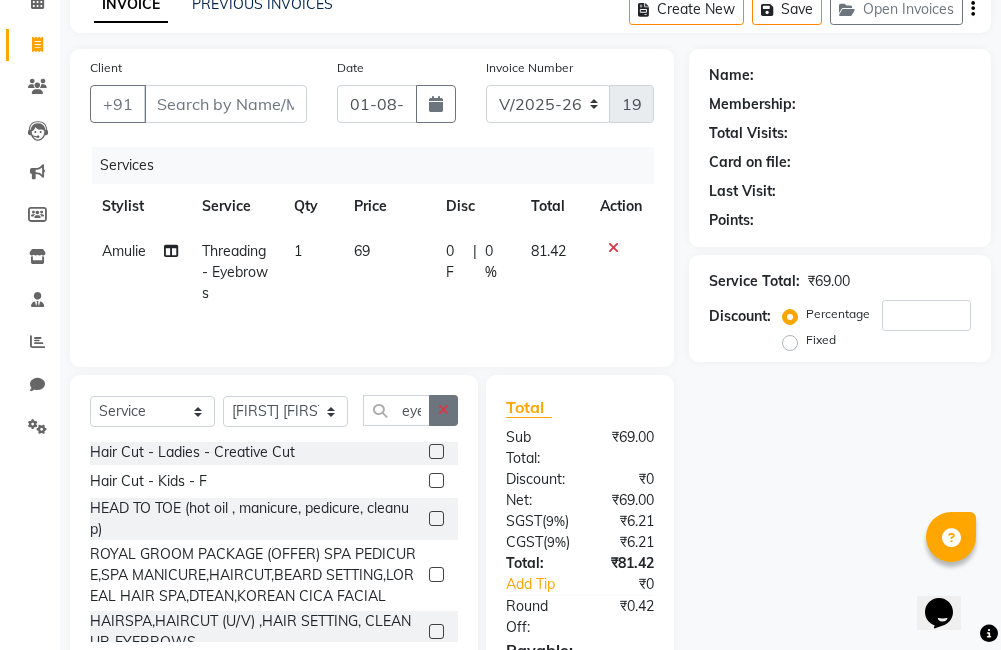 click 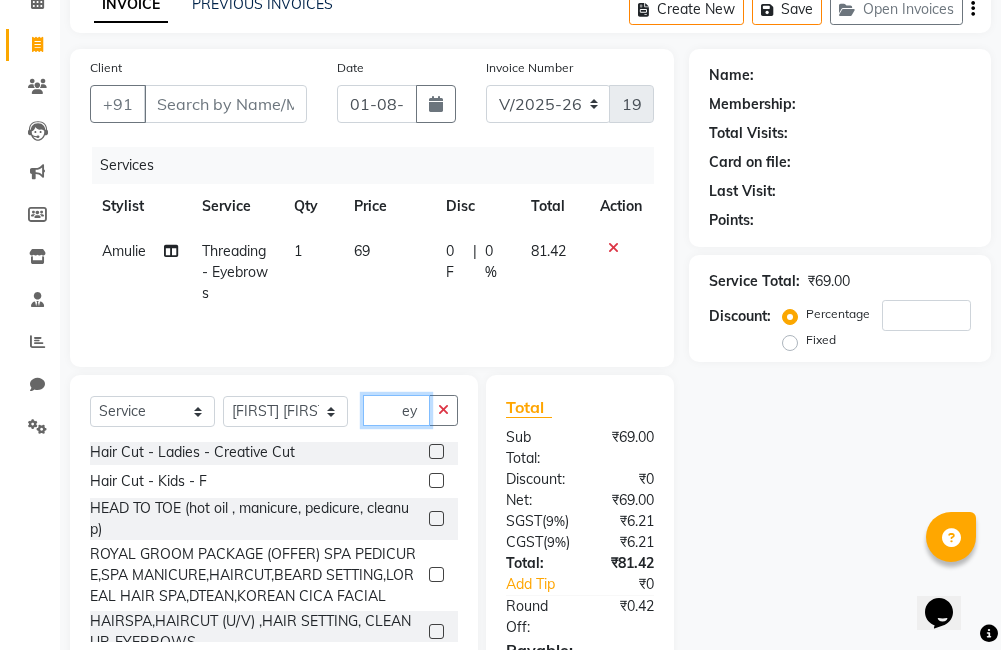 scroll, scrollTop: 0, scrollLeft: 0, axis: both 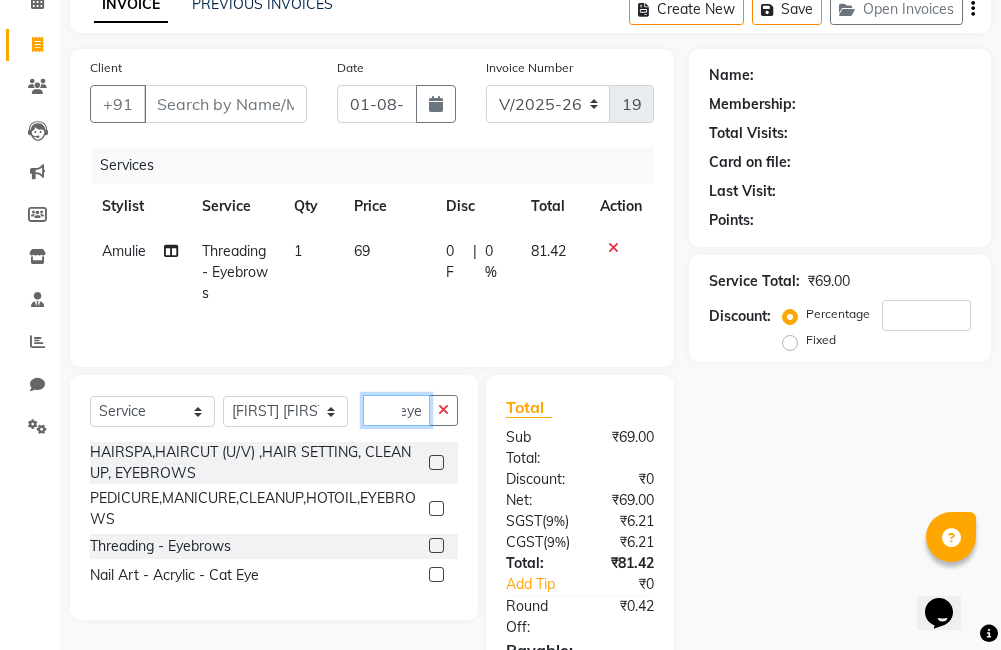 type on "eye" 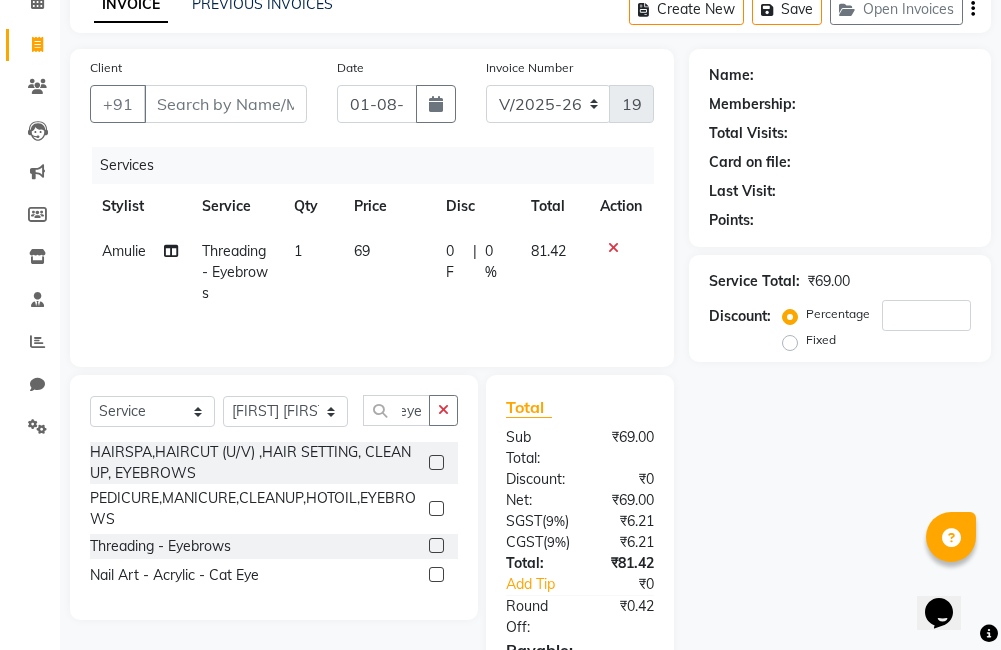 scroll, scrollTop: 0, scrollLeft: 0, axis: both 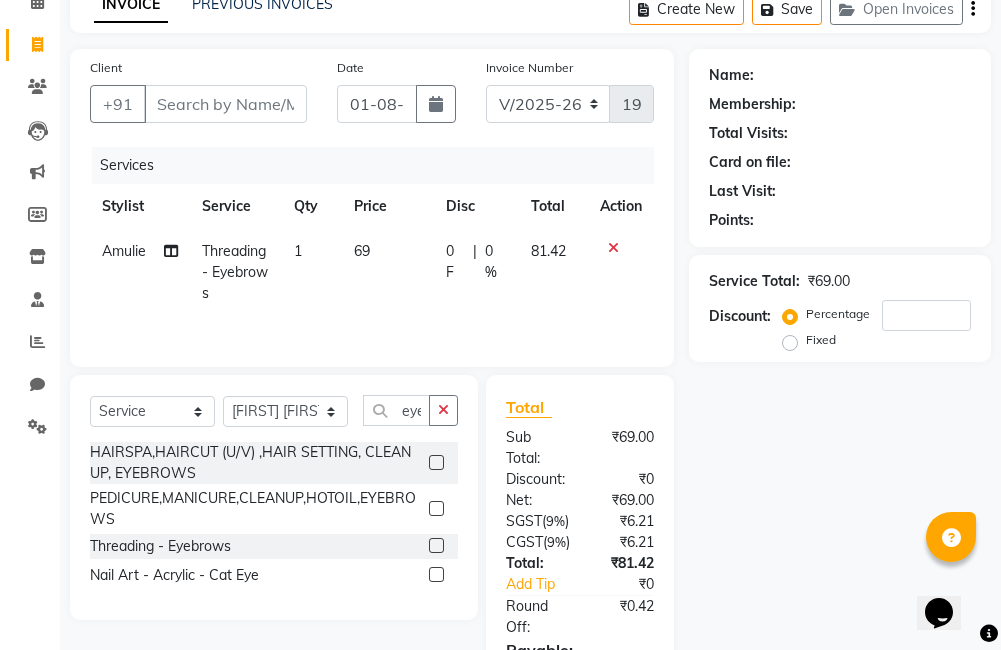 click 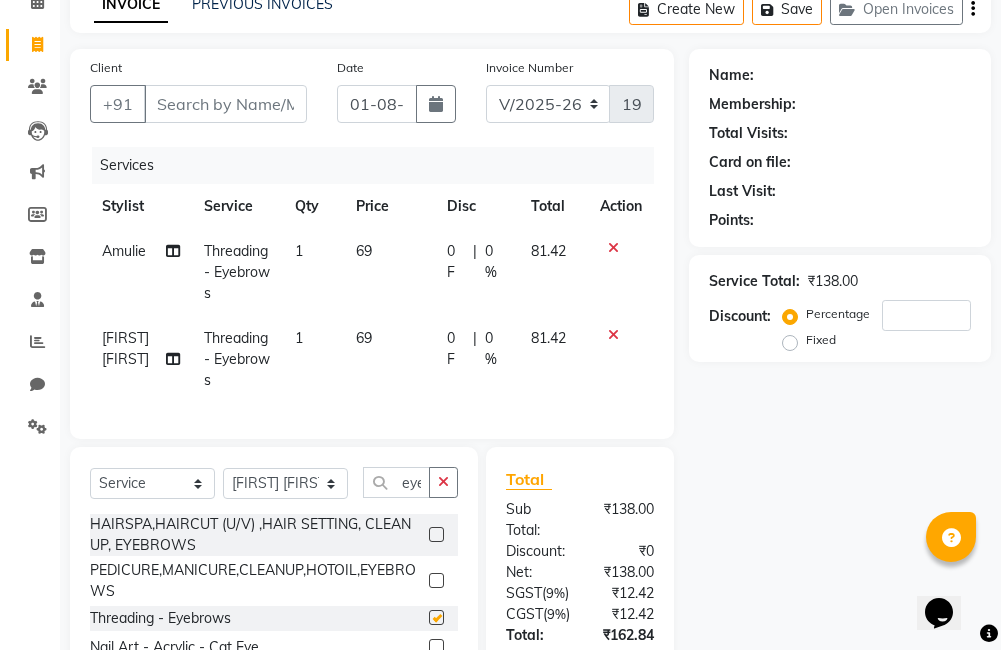 checkbox on "false" 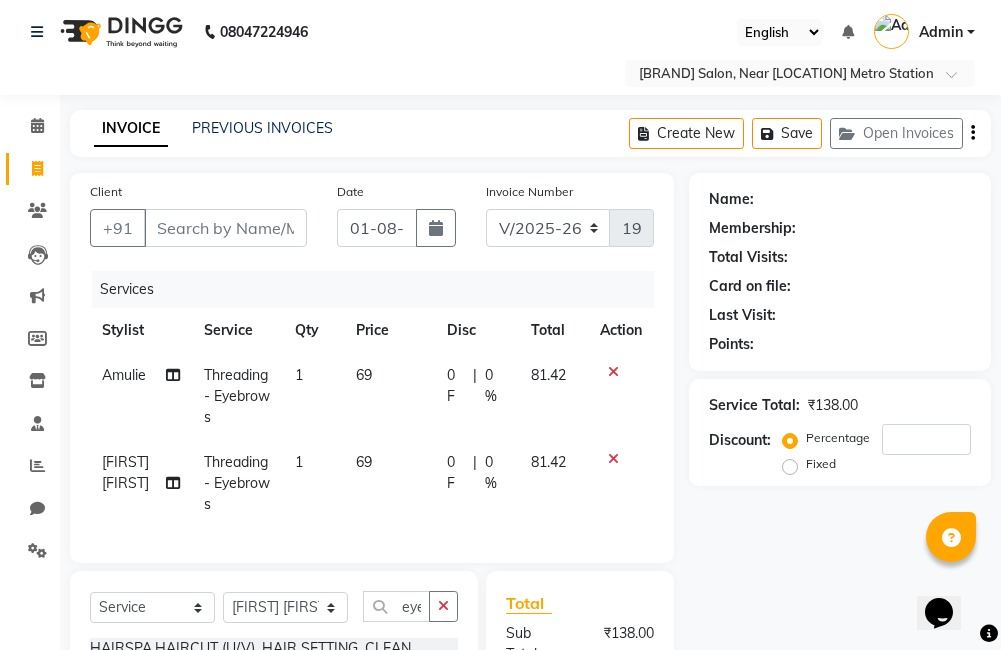 scroll, scrollTop: 0, scrollLeft: 0, axis: both 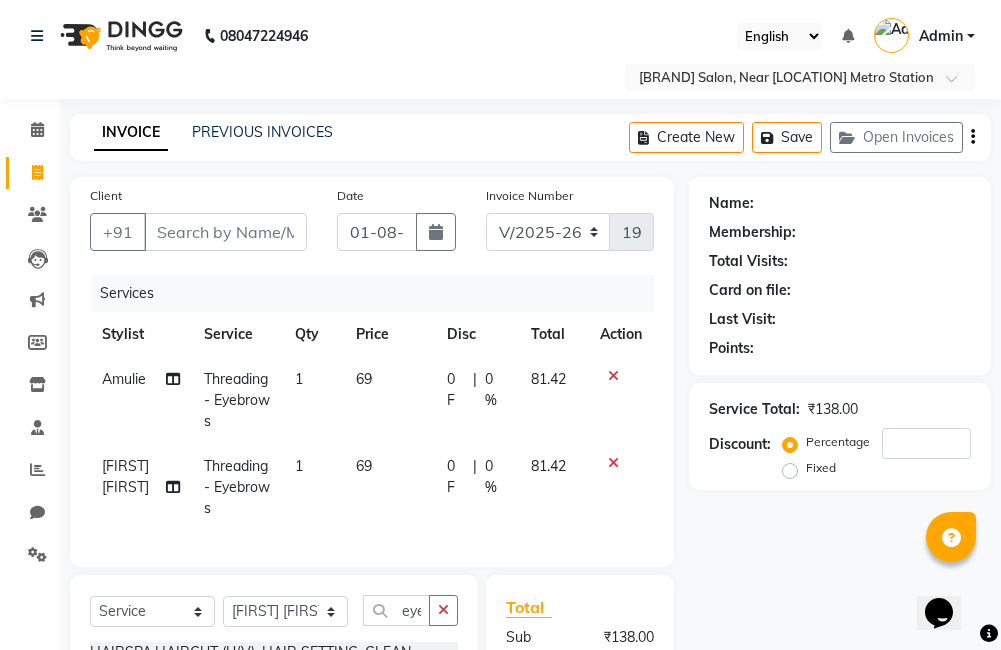 click 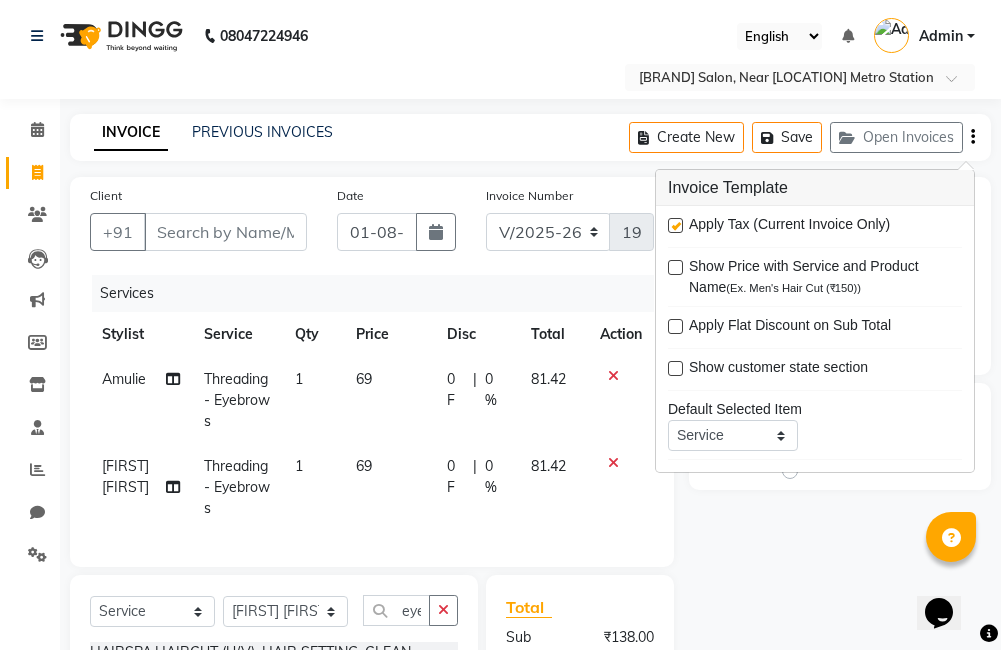 click at bounding box center (675, 225) 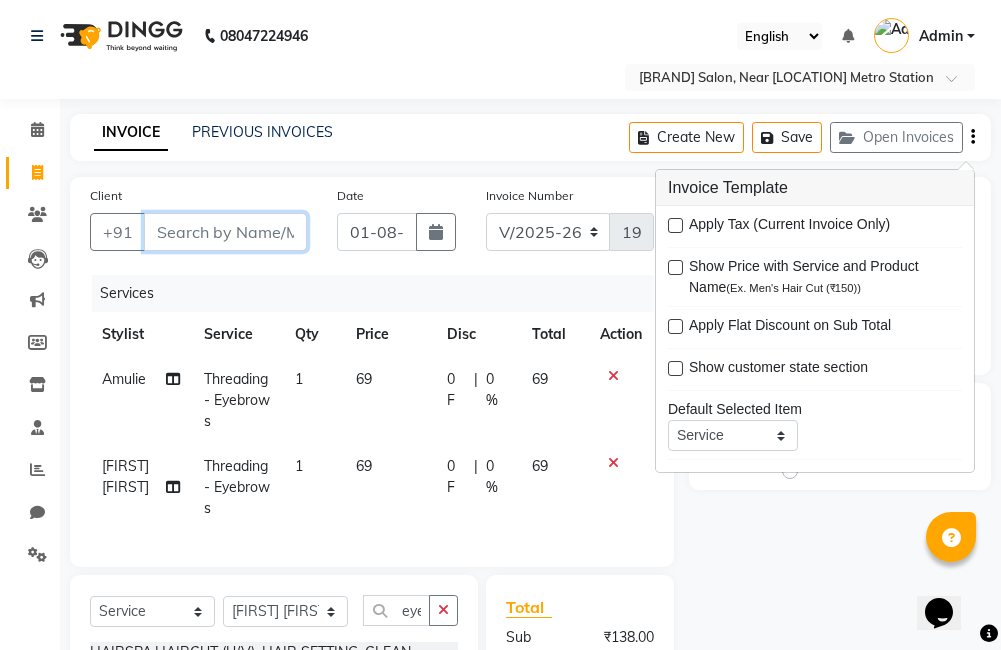 click on "Client" at bounding box center [225, 232] 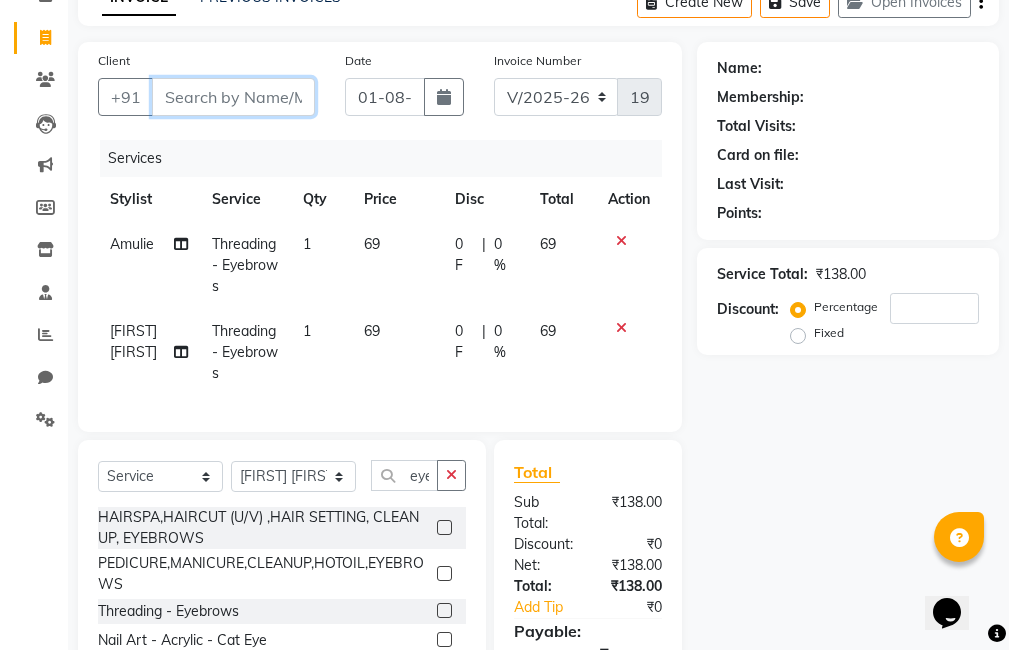scroll, scrollTop: 88, scrollLeft: 0, axis: vertical 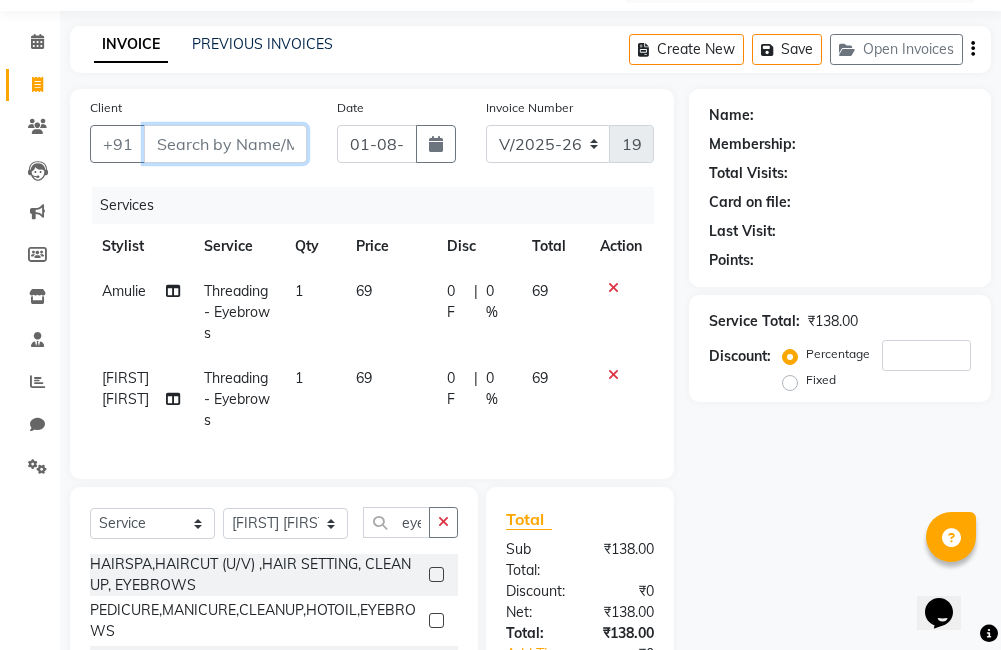 type on "9" 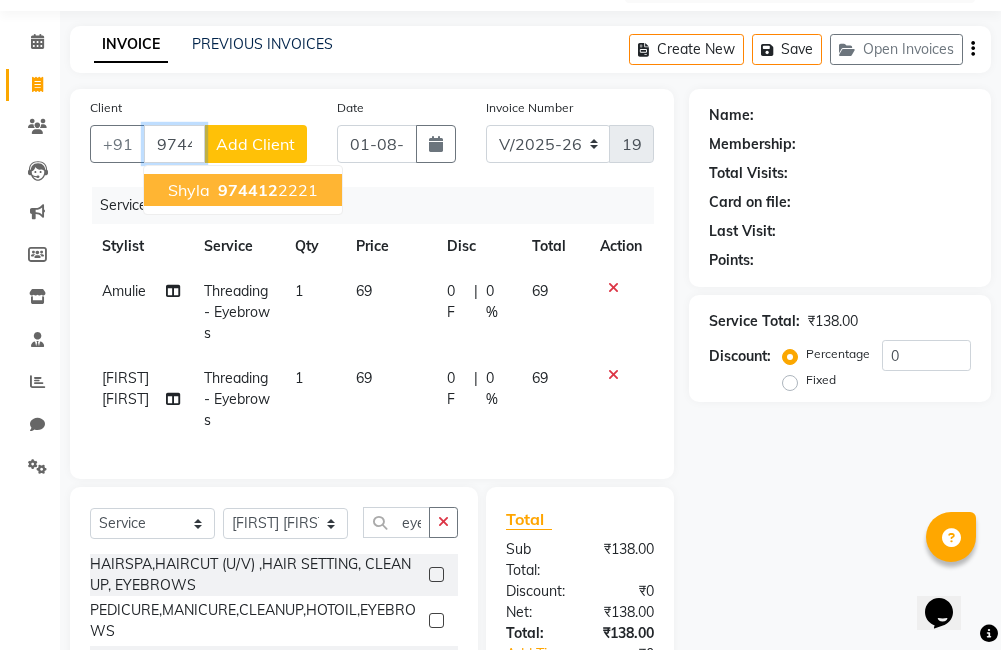 type on "974412" 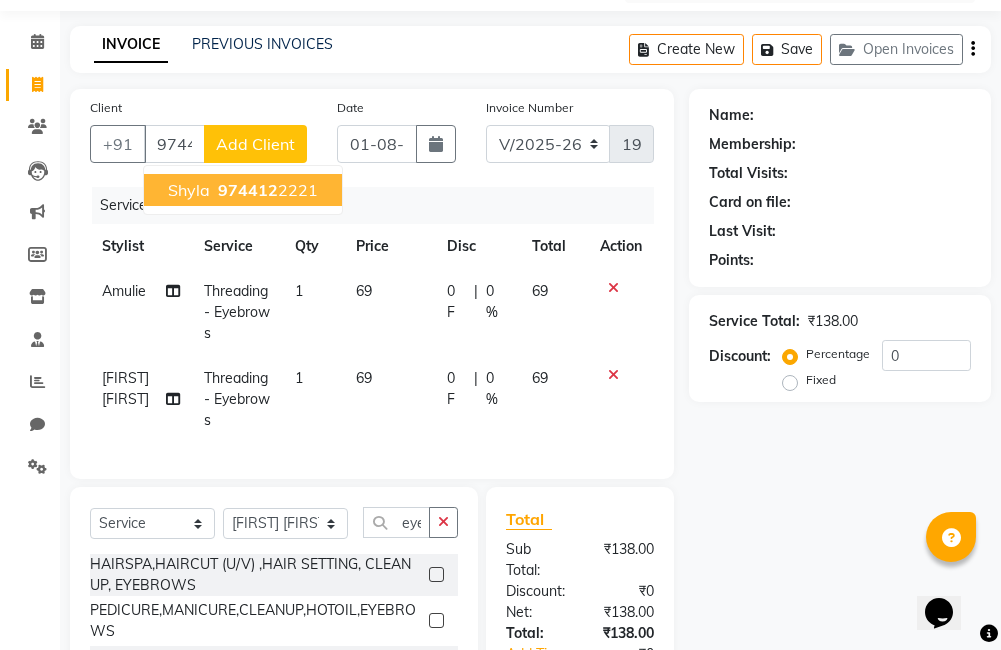 click on "Add Client" 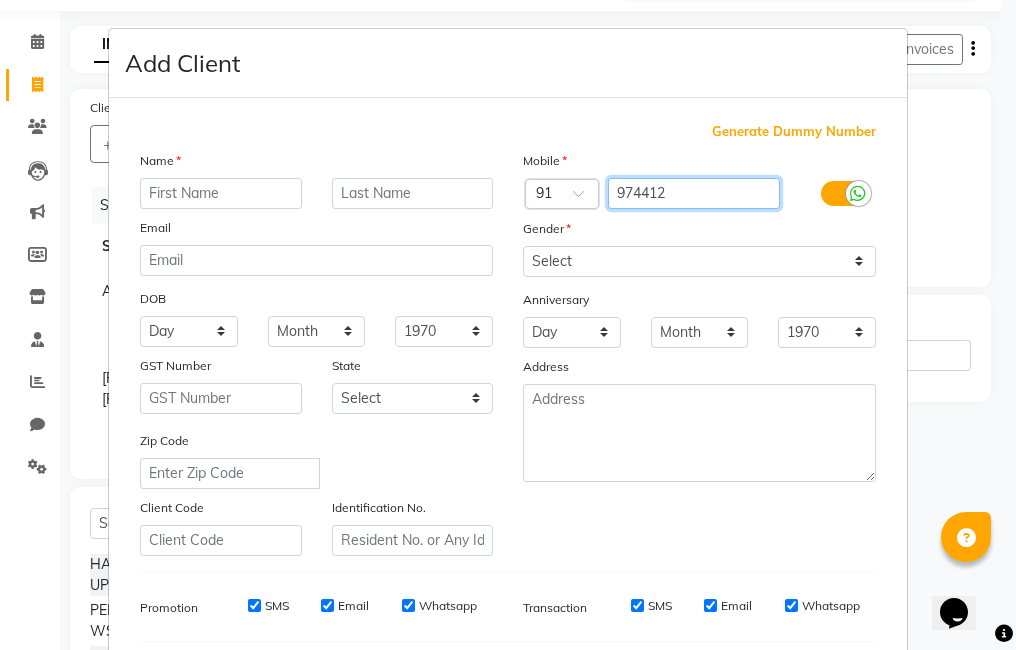 click on "974412" at bounding box center [694, 193] 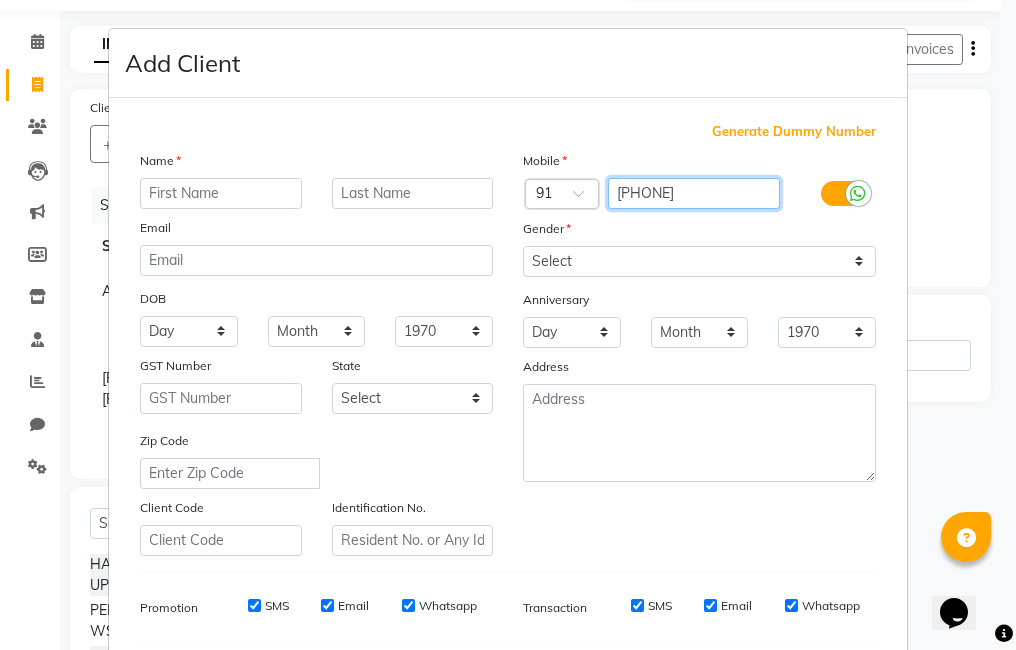 type on "[PHONE]" 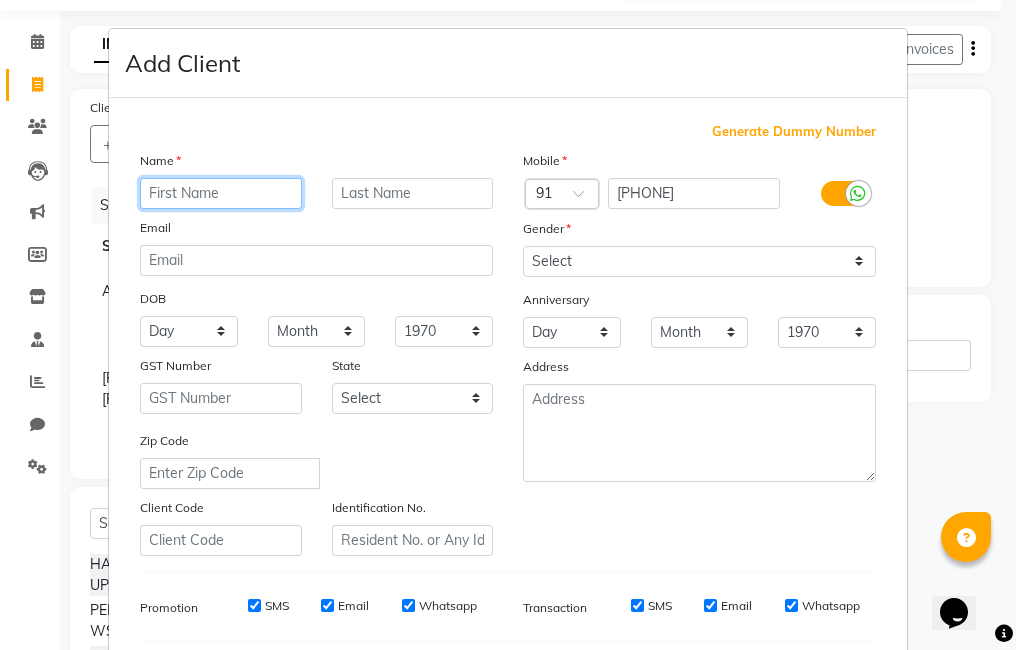 click at bounding box center (221, 193) 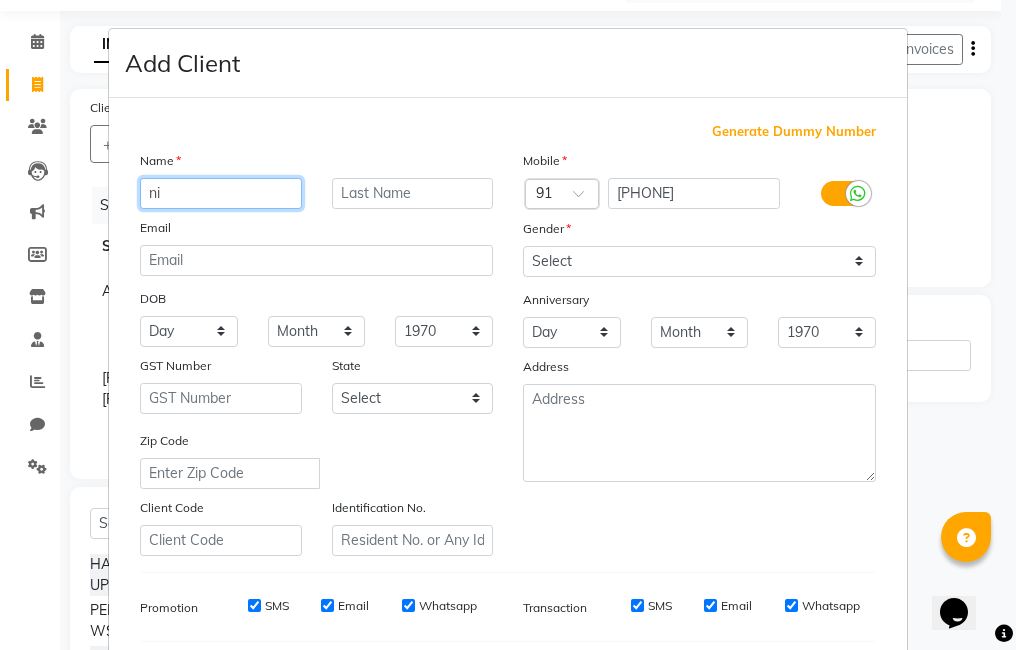 type on "n" 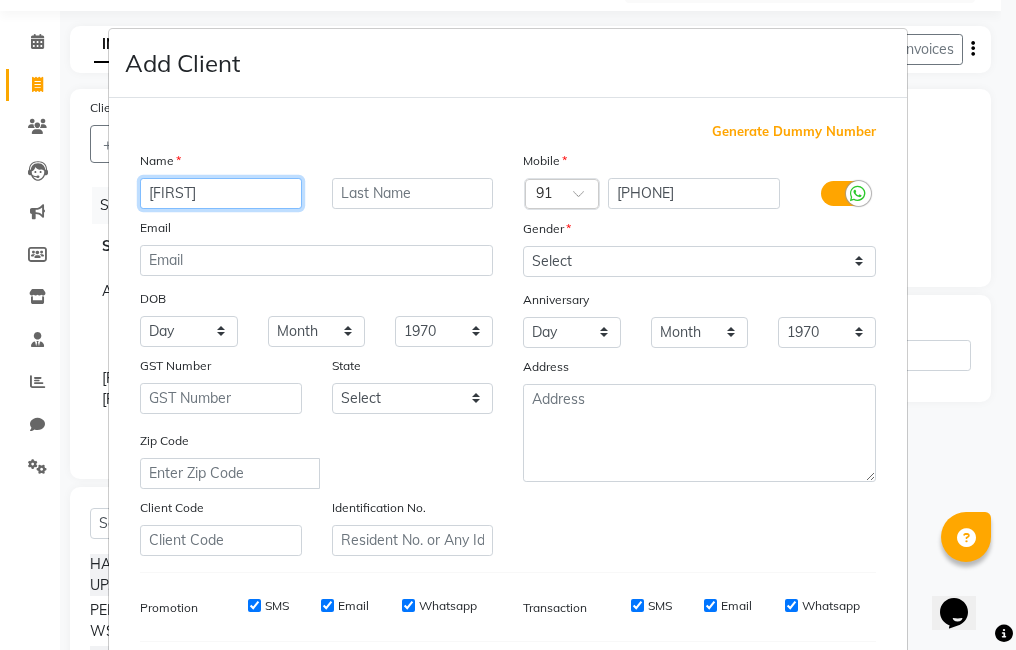 type on "[FIRST]" 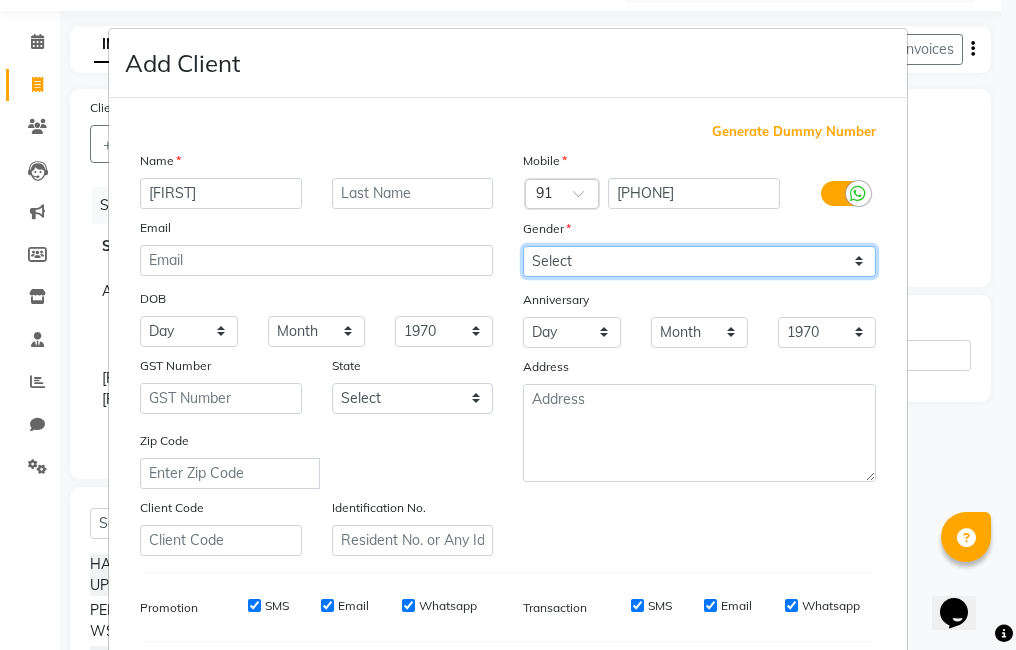click on "Select Male Female Other Prefer Not To Say" at bounding box center (699, 261) 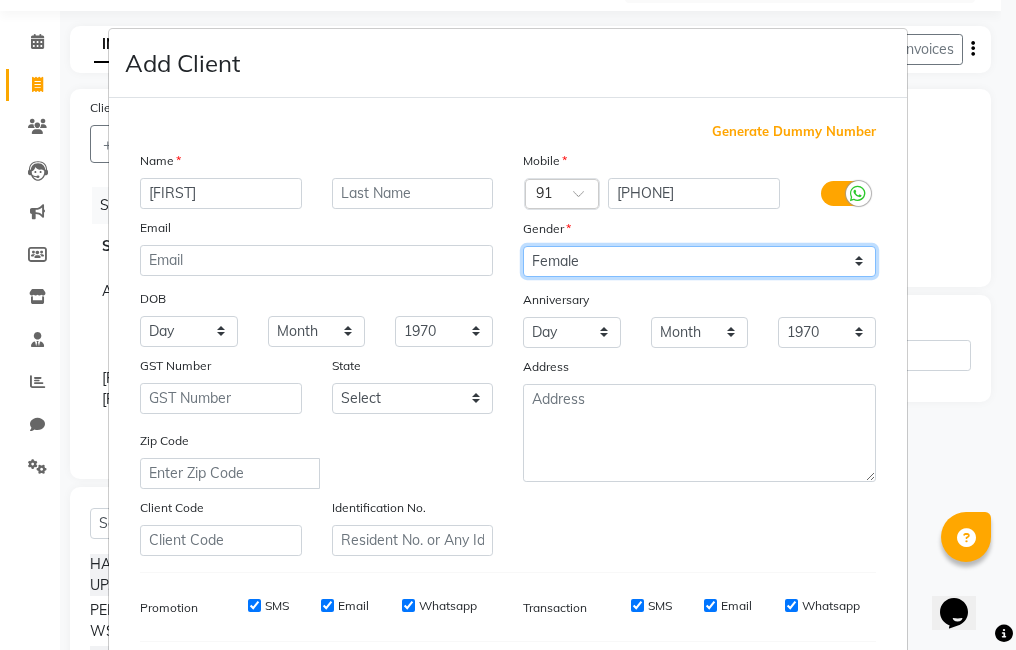 click on "Select Male Female Other Prefer Not To Say" at bounding box center (699, 261) 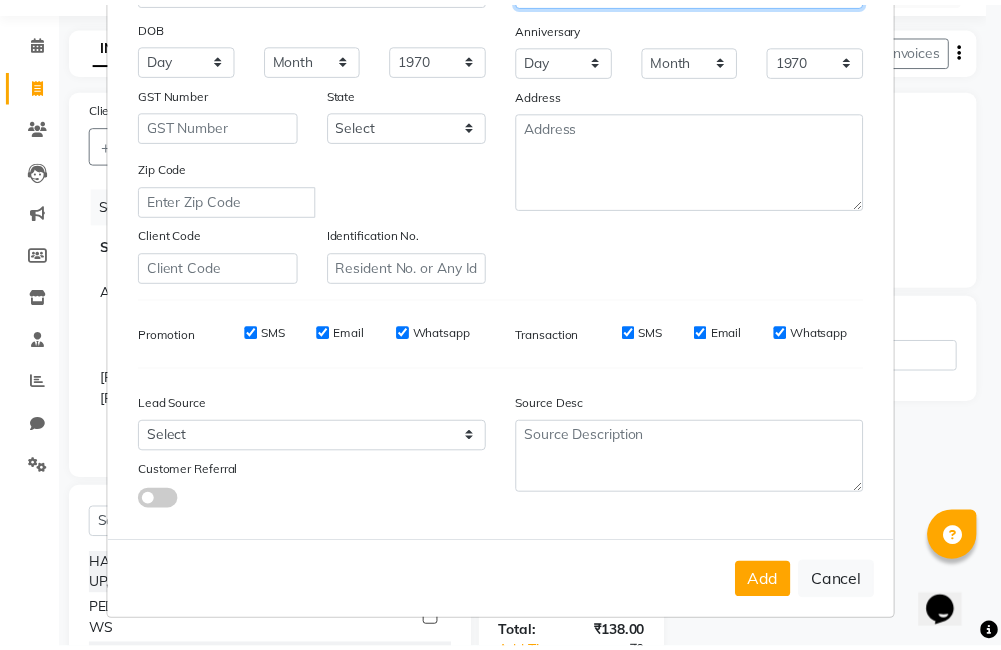 scroll, scrollTop: 271, scrollLeft: 0, axis: vertical 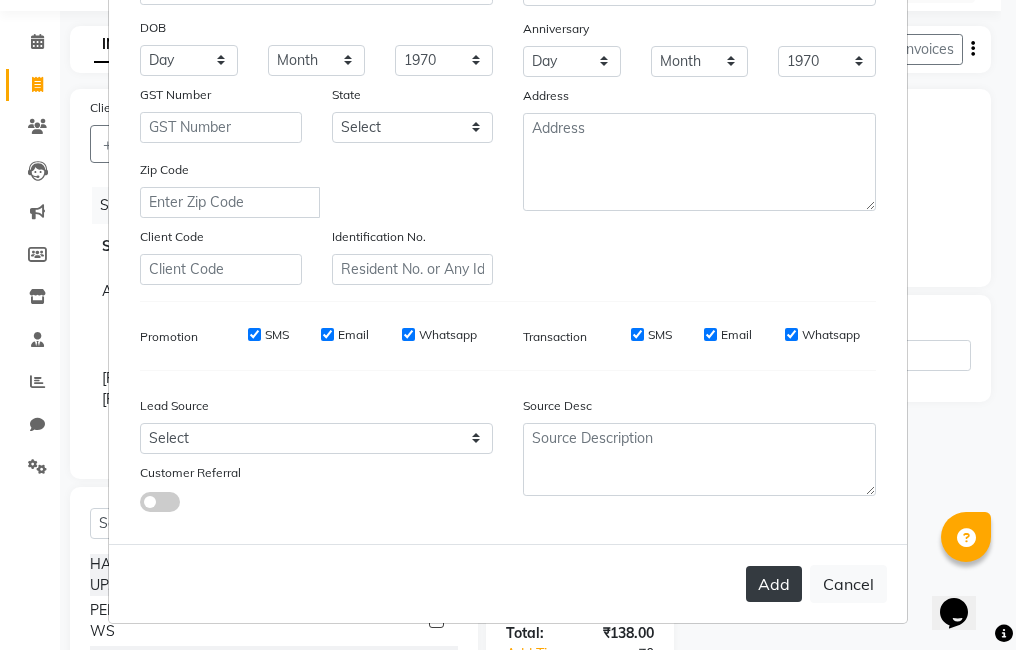 click on "Add" at bounding box center [774, 584] 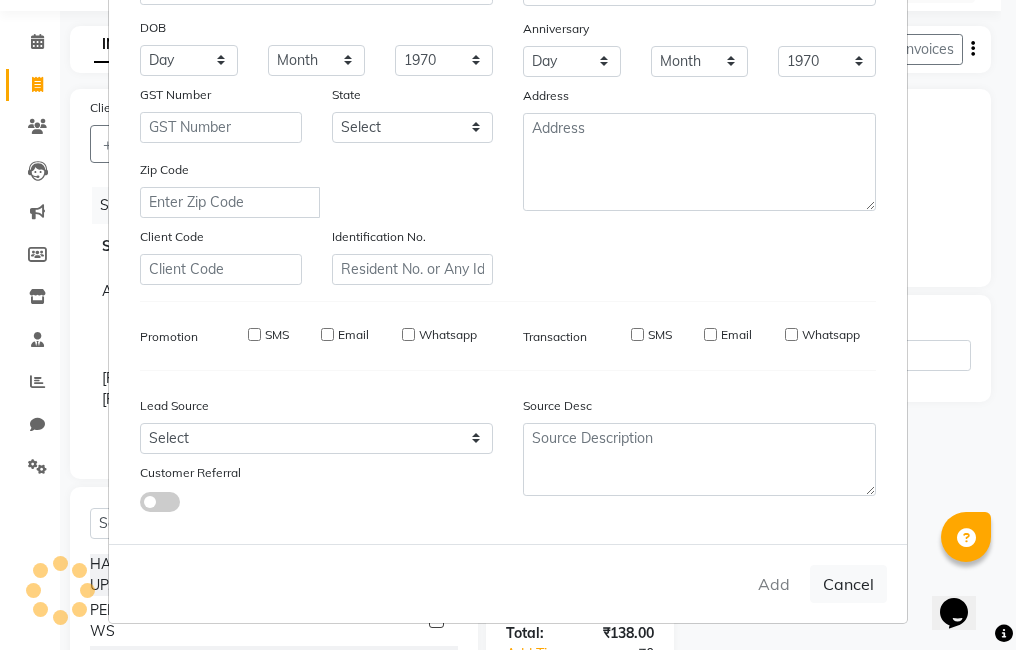 type on "[PHONE]" 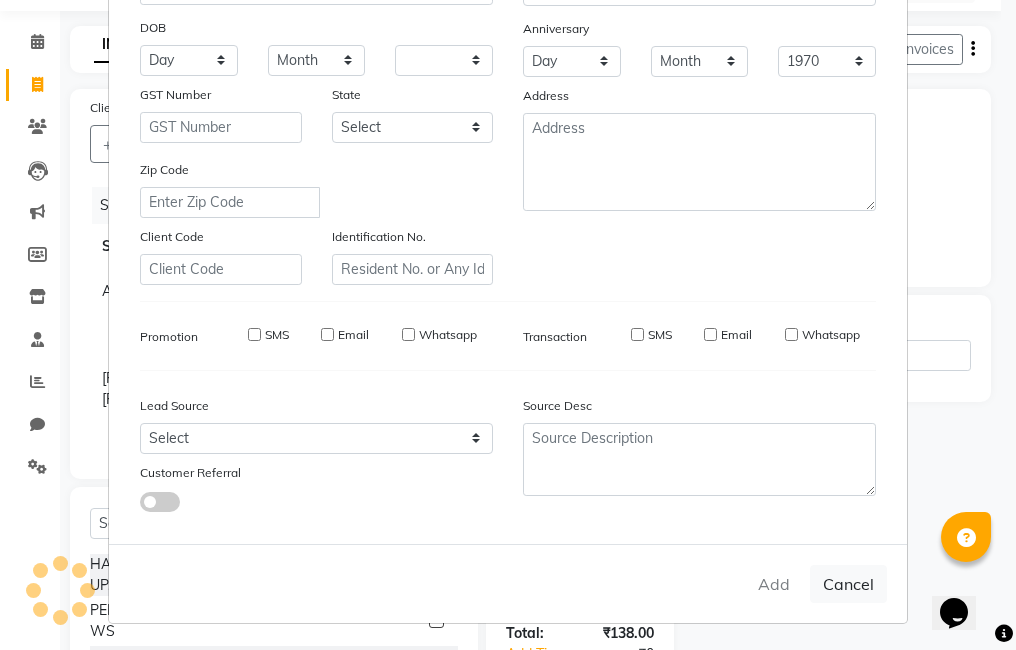 select 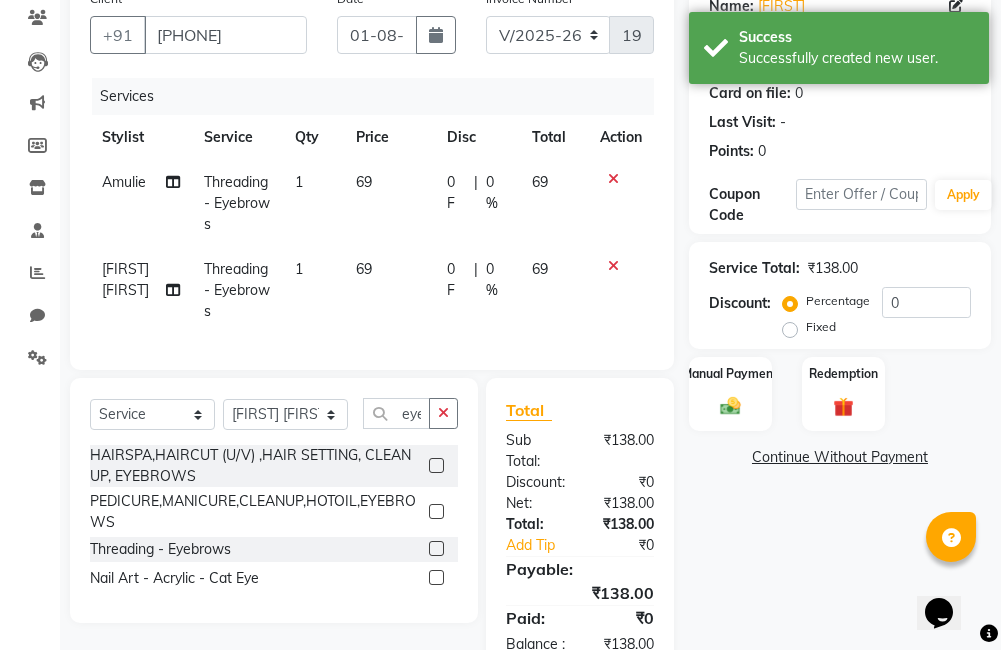 scroll, scrollTop: 164, scrollLeft: 0, axis: vertical 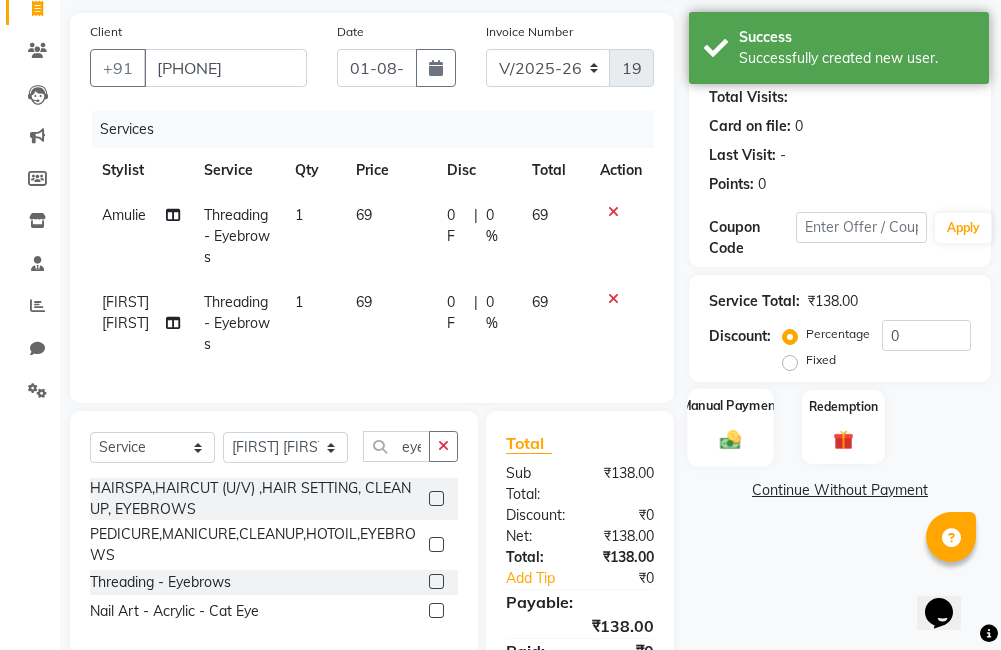 click on "Manual Payment" 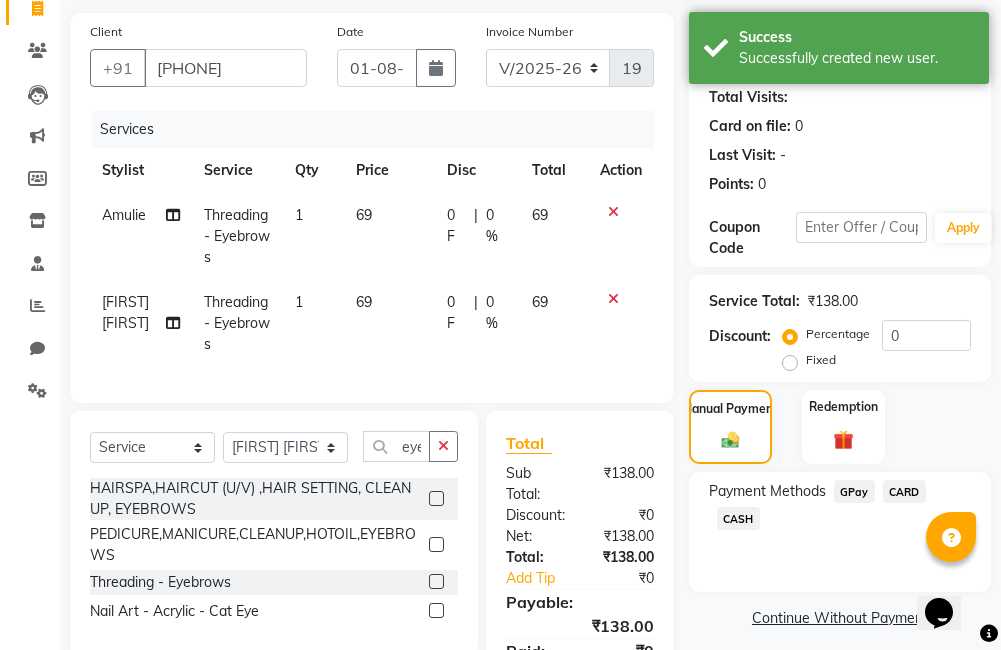 click on "GPay" 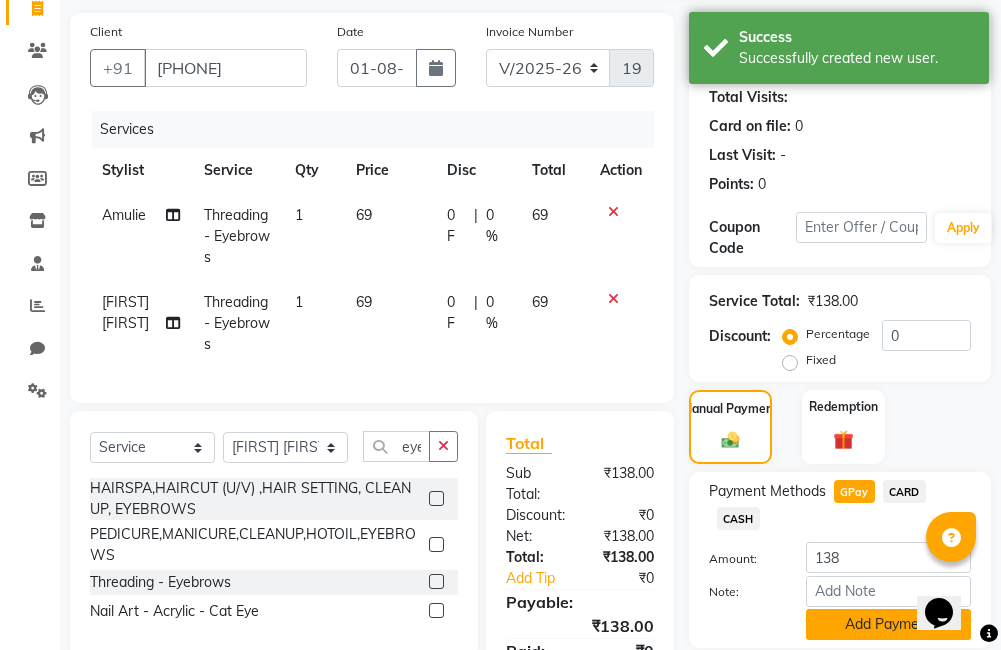 click on "Add Payment" 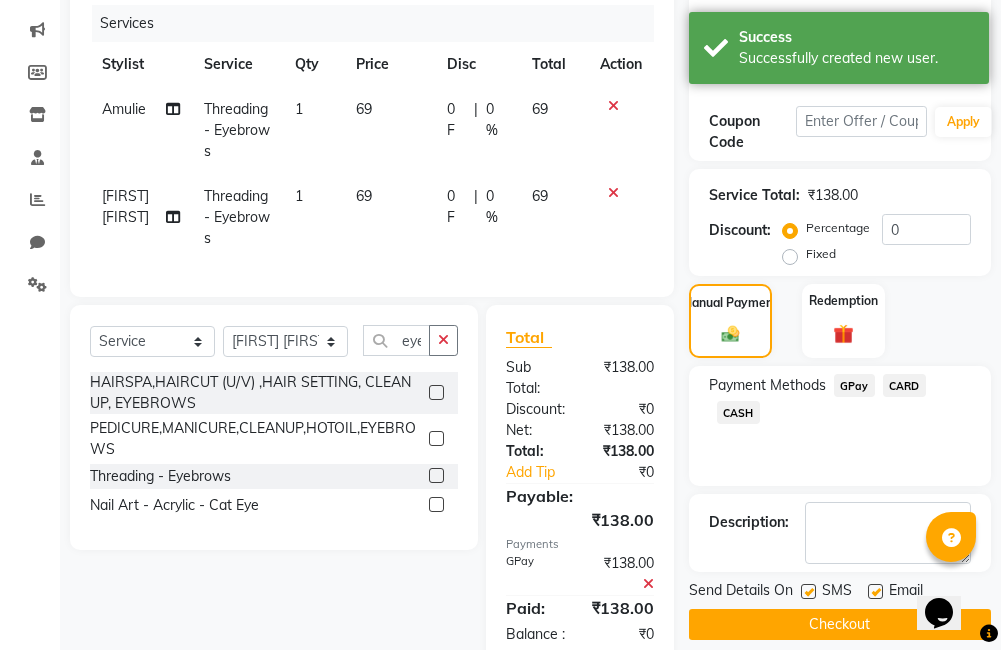 scroll, scrollTop: 351, scrollLeft: 0, axis: vertical 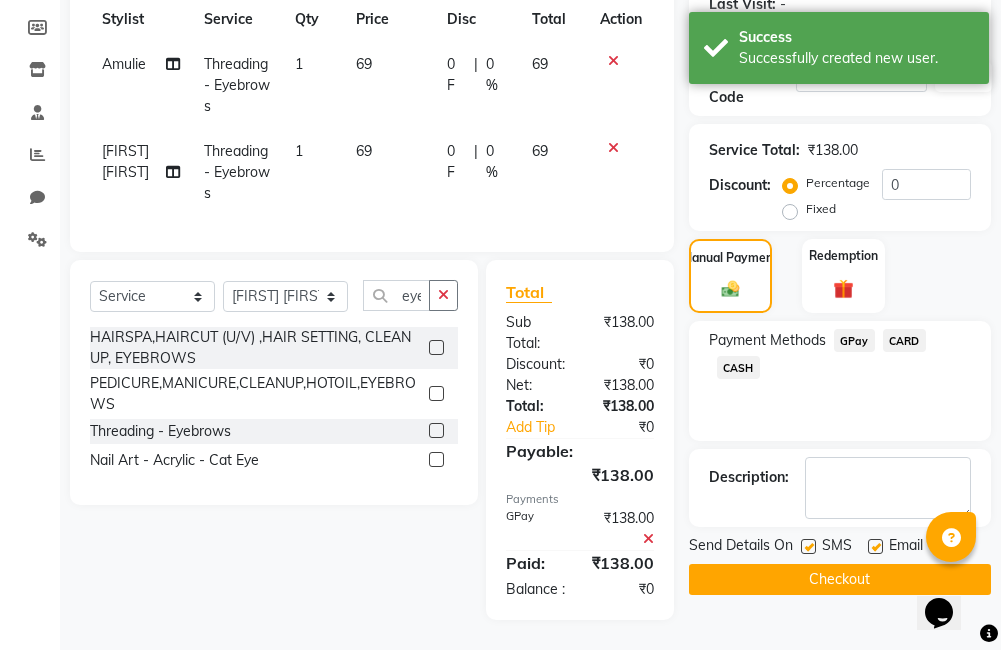 click on "Checkout" 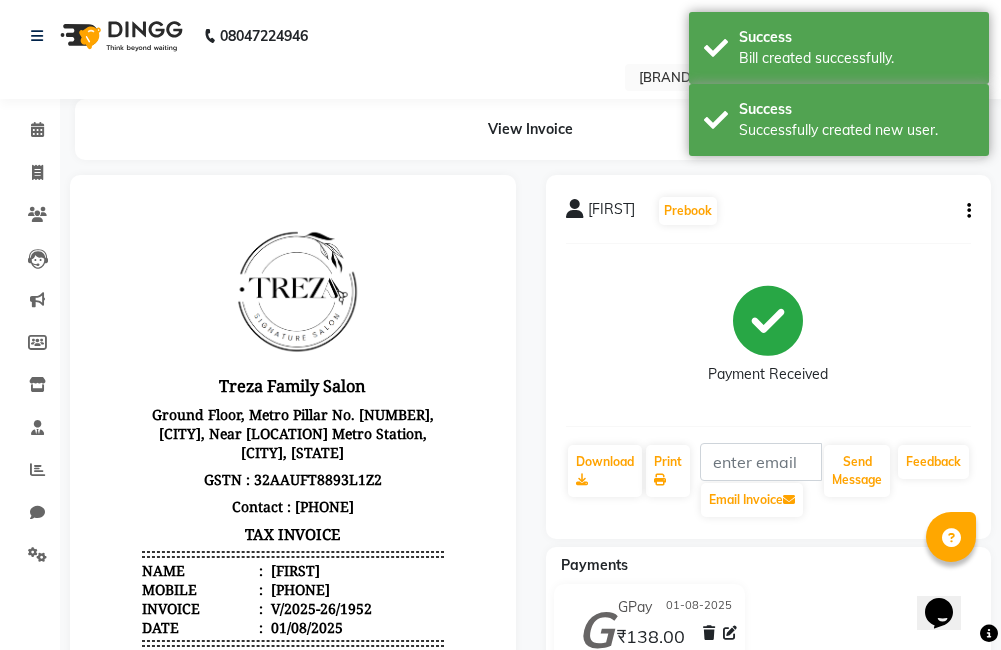 scroll, scrollTop: 0, scrollLeft: 0, axis: both 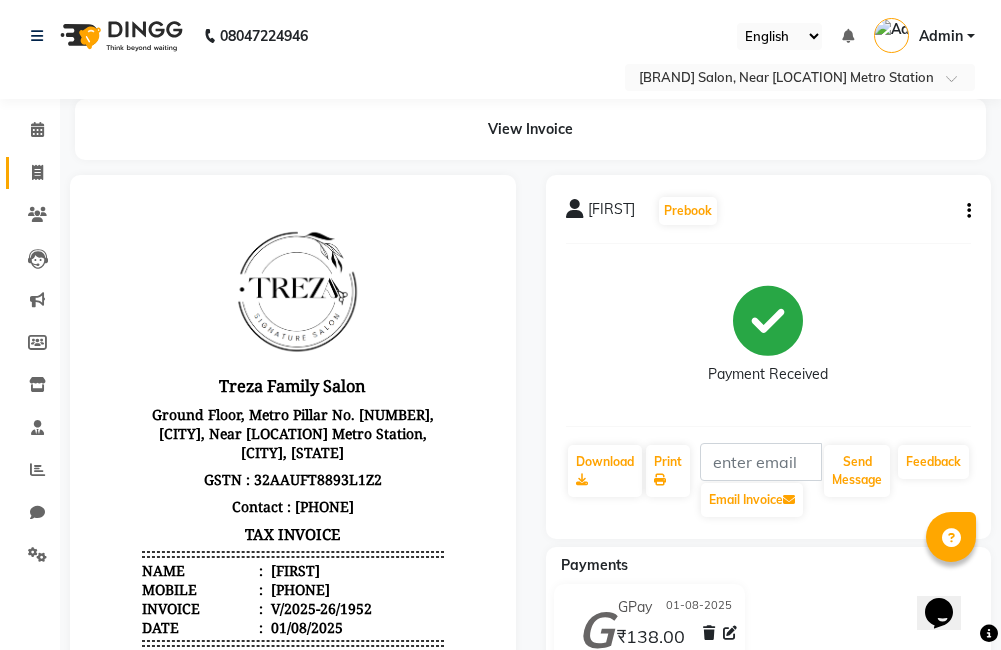 click on "Invoice" 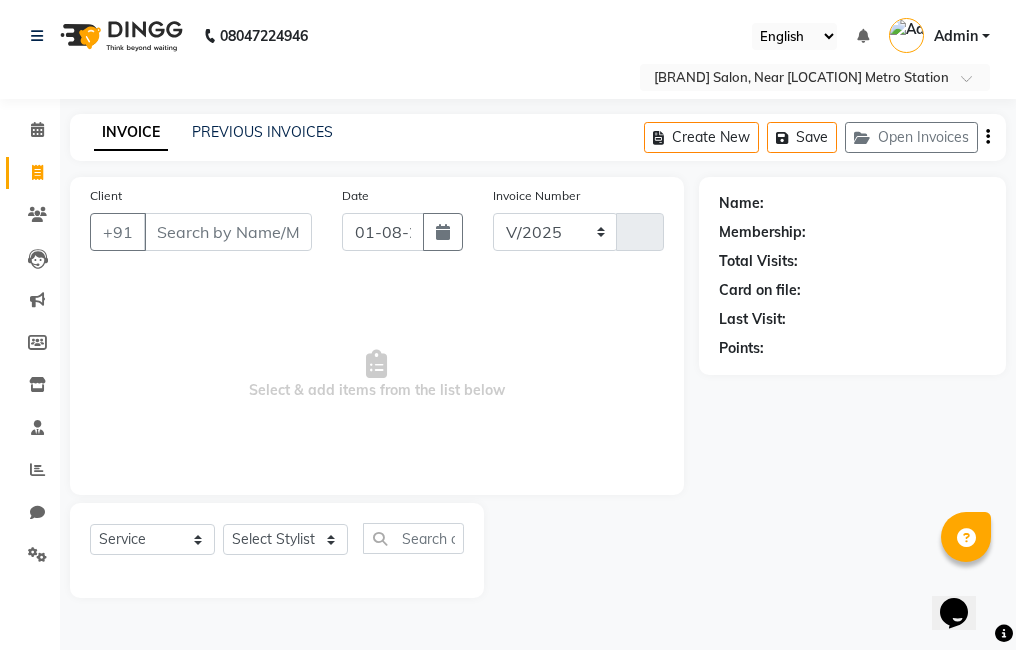 select on "7633" 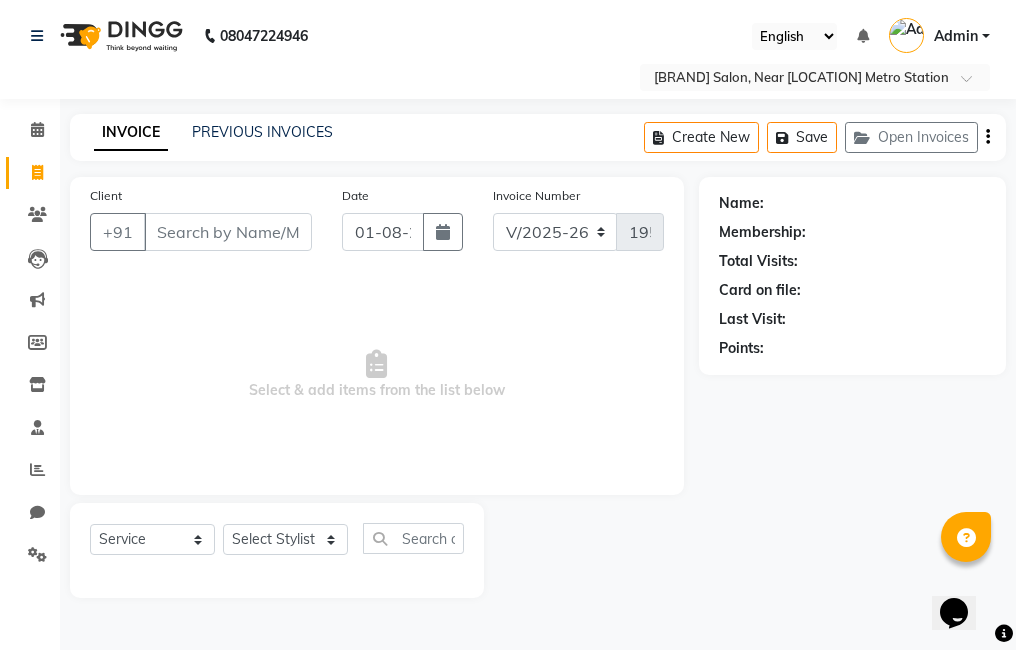 click on "Select Service Product Membership Package Voucher Prepaid Gift Card Select Stylist [FIRST] [FIRST] [FIRST] [FIRST] [FIRST] [FIRST] [FIRST] [FIRST] [FIRST] [FIRST]" 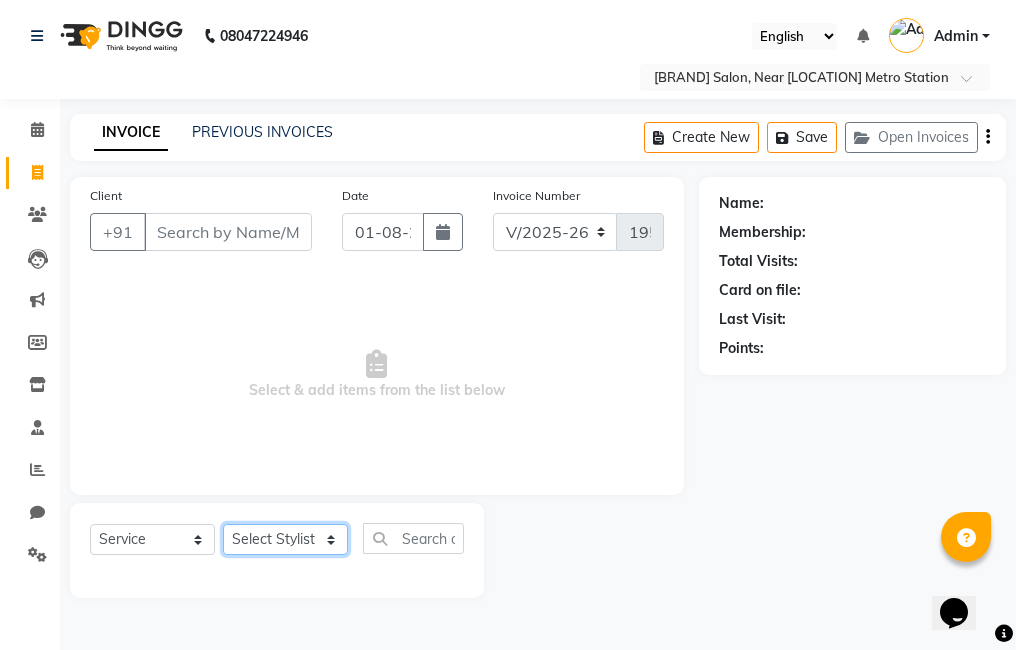 click on "Select Stylist [FIRST] [FIRST] [FIRST] [FIRST] [FIRST] [FIRST] [FIRST] [FIRST] [FIRST] [FIRST]" 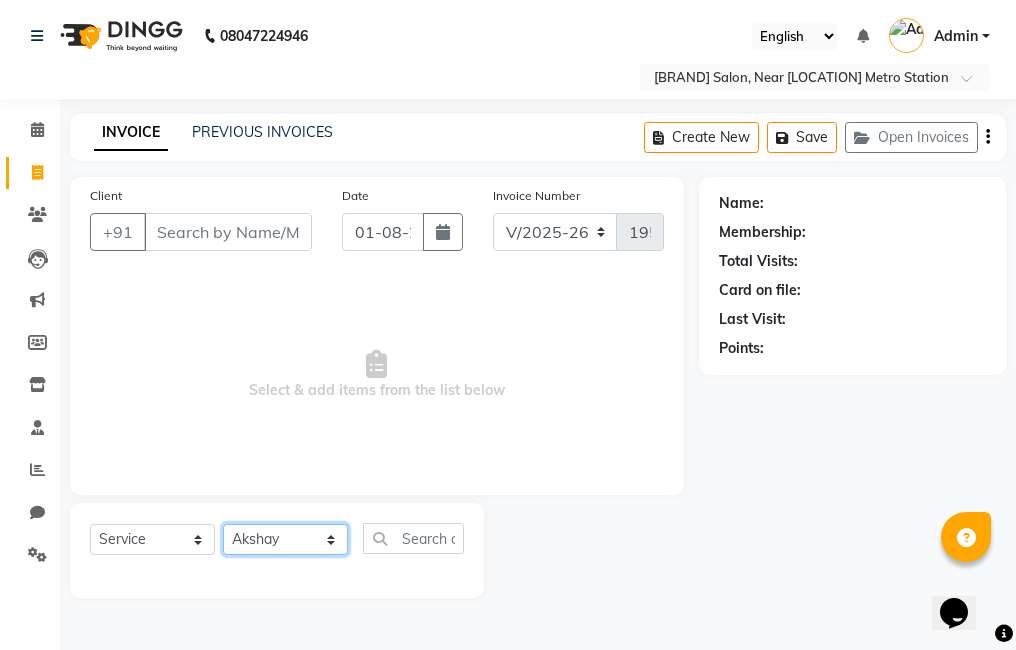 click on "Select Stylist [FIRST] [FIRST] [FIRST] [FIRST] [FIRST] [FIRST] [FIRST] [FIRST] [FIRST] [FIRST]" 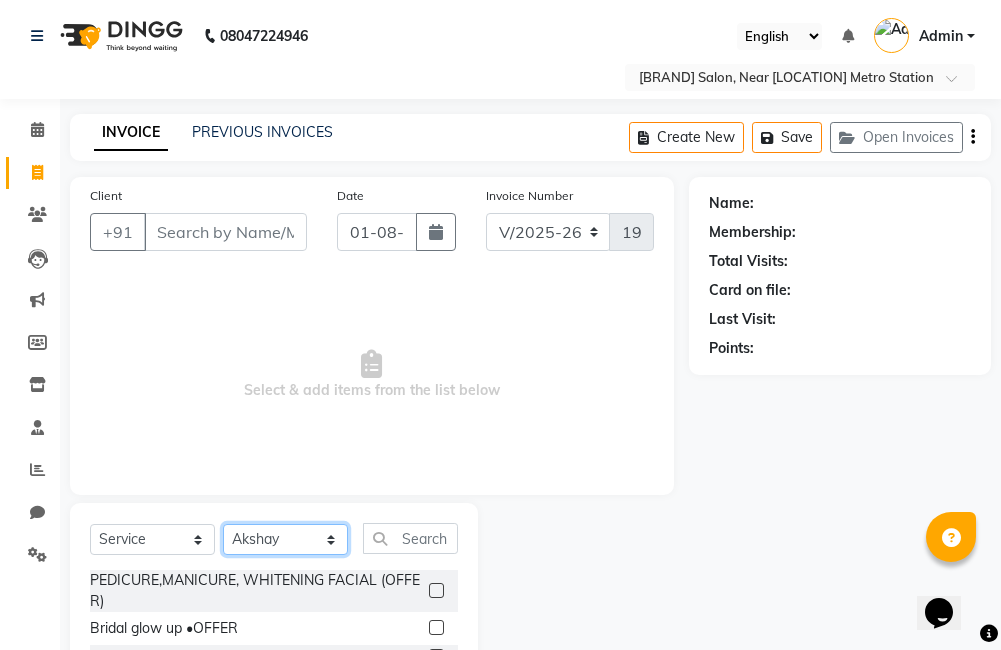 click on "Select Stylist [FIRST] [FIRST] [FIRST] [FIRST] [FIRST] [FIRST] [FIRST] [FIRST] [FIRST] [FIRST]" 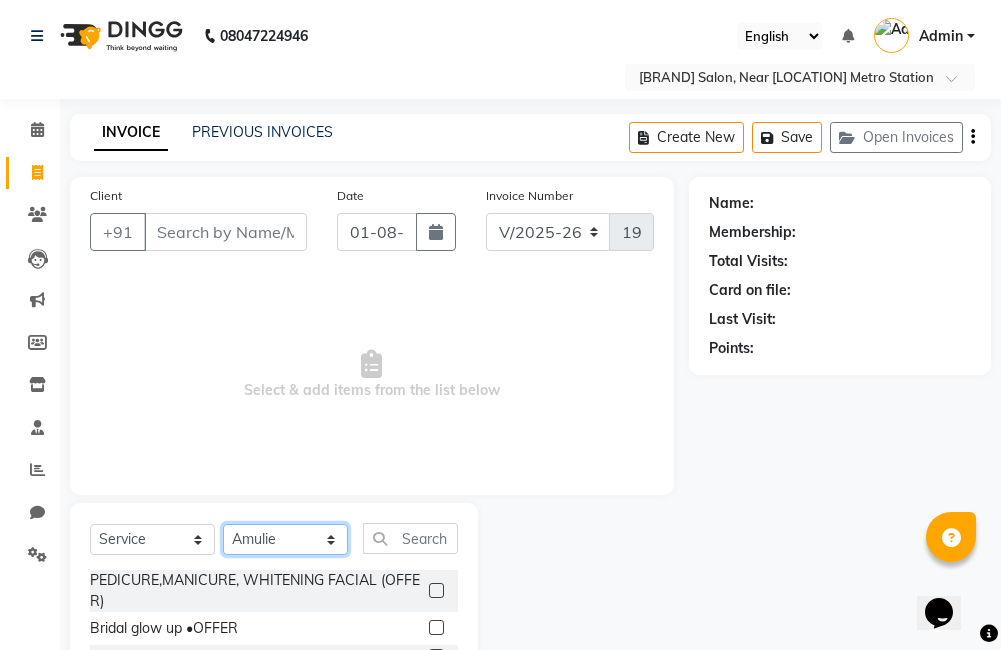click on "Select Stylist [FIRST] [FIRST] [FIRST] [FIRST] [FIRST] [FIRST] [FIRST] [FIRST] [FIRST] [FIRST]" 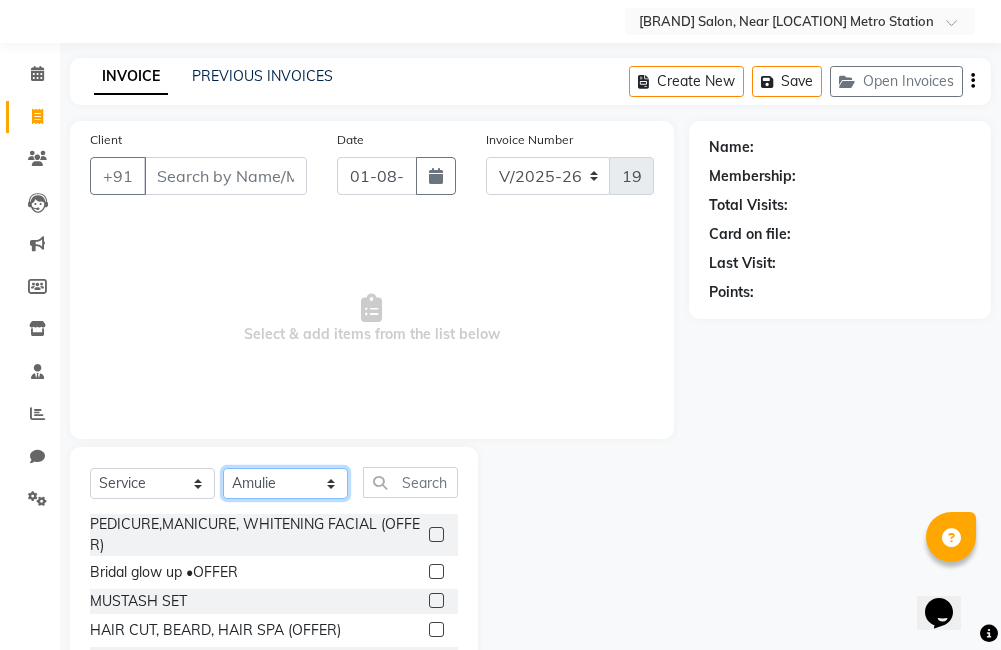 scroll, scrollTop: 178, scrollLeft: 0, axis: vertical 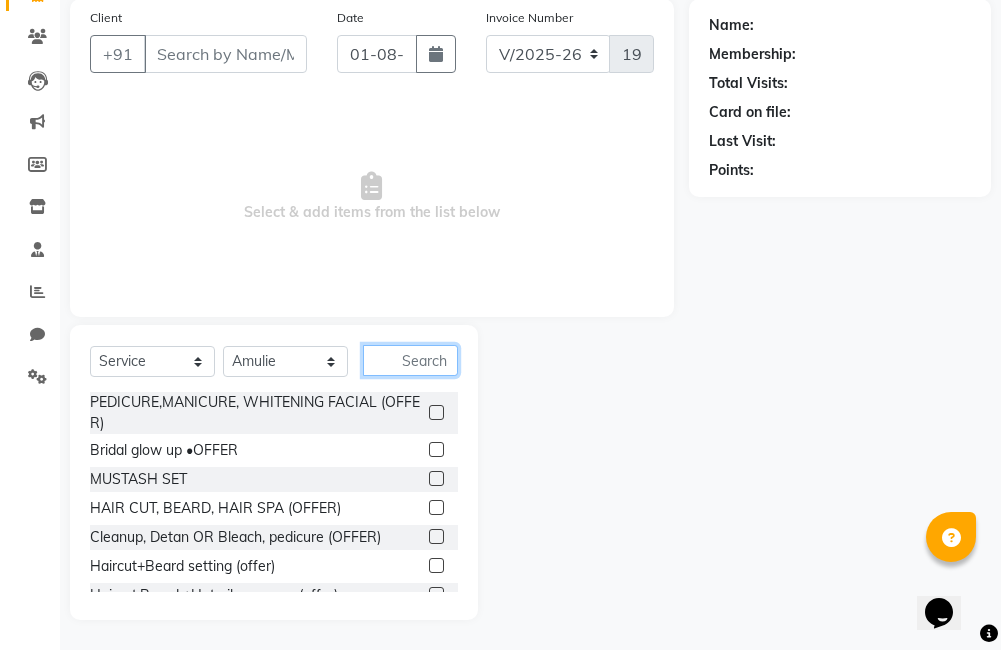 click 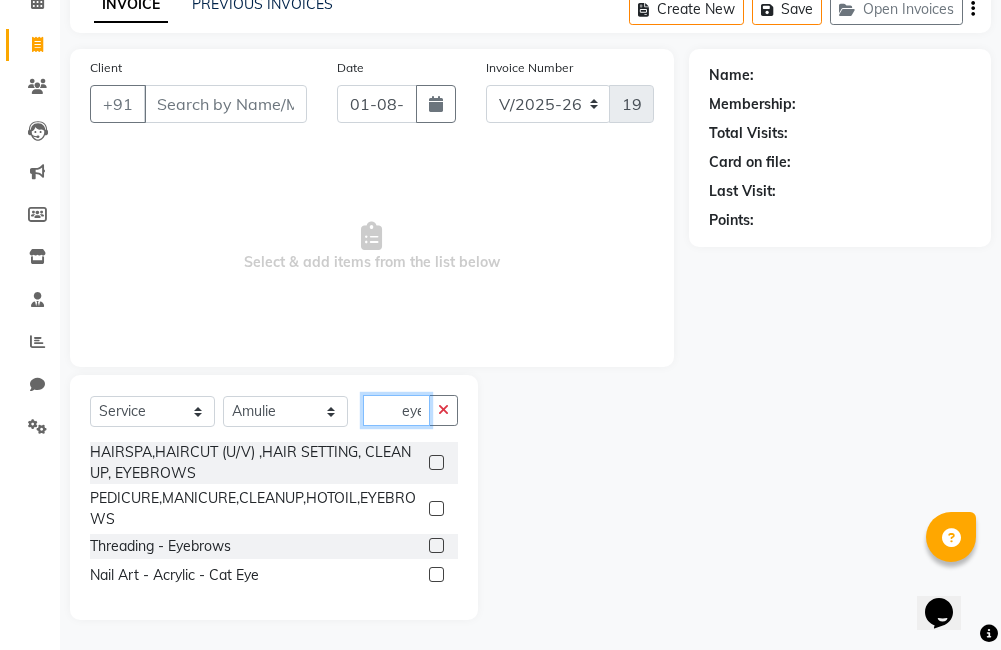 scroll, scrollTop: 128, scrollLeft: 0, axis: vertical 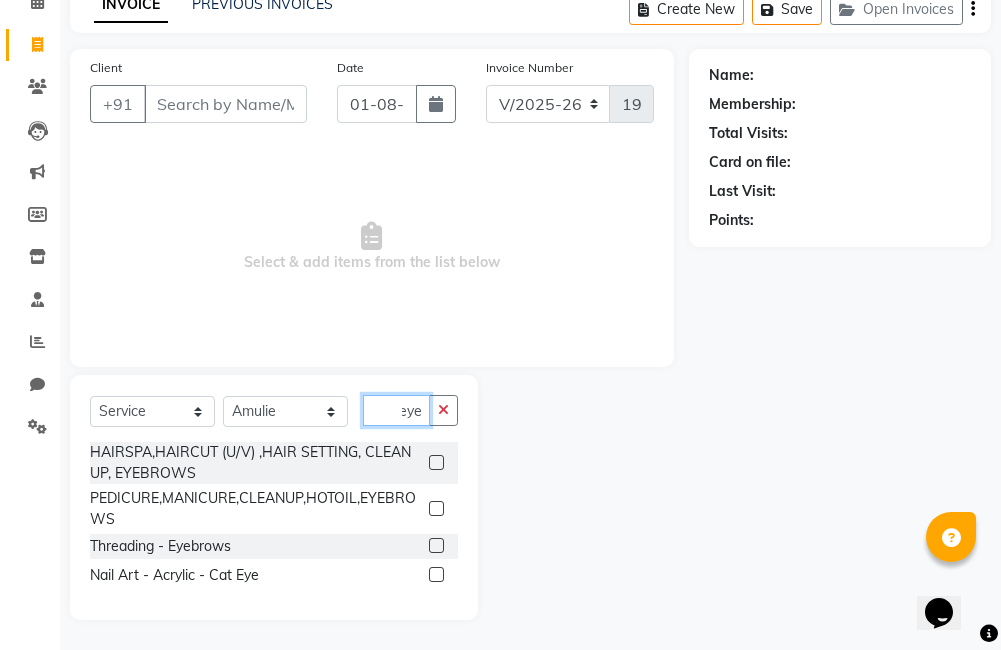 type on "eye" 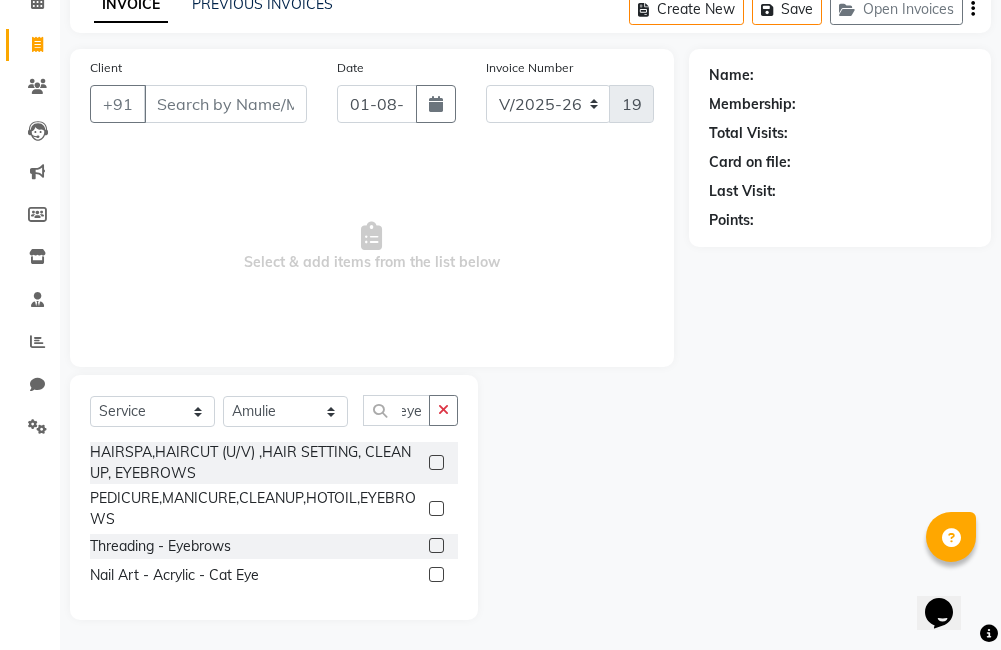 click 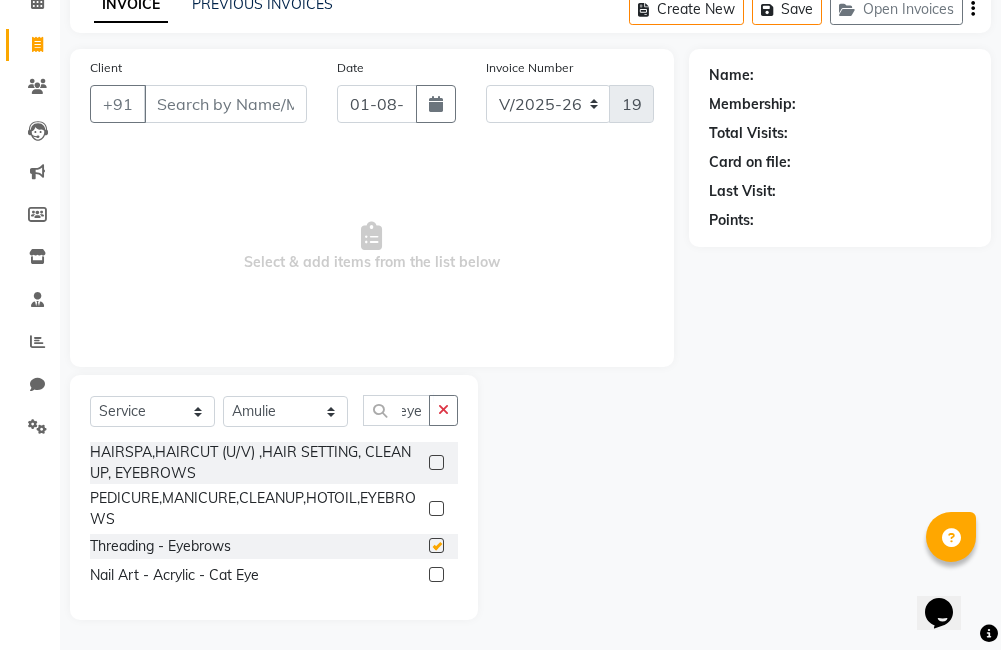 scroll, scrollTop: 0, scrollLeft: 0, axis: both 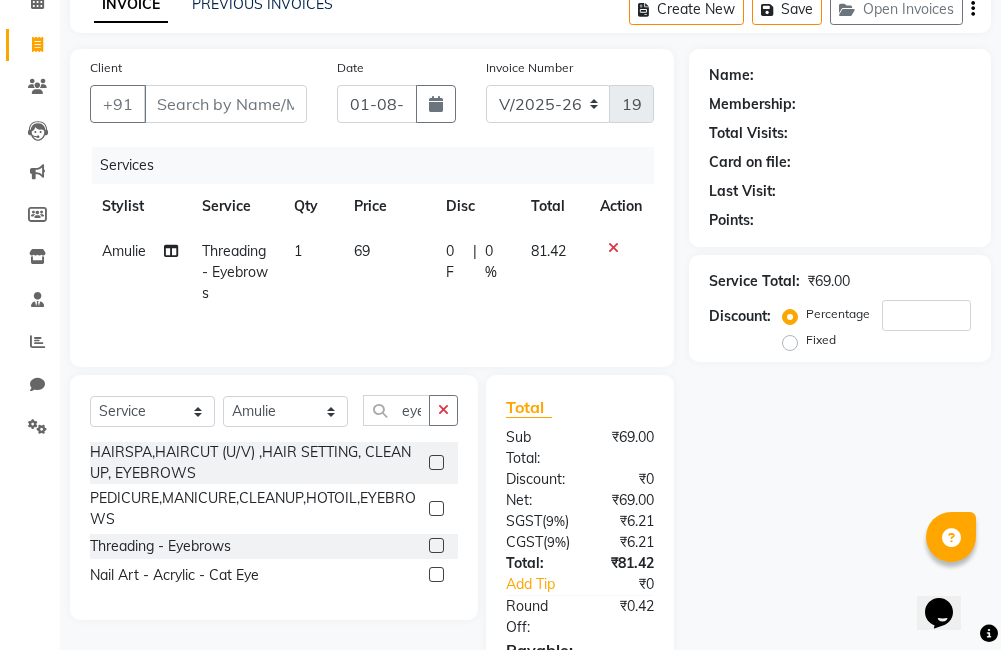 click 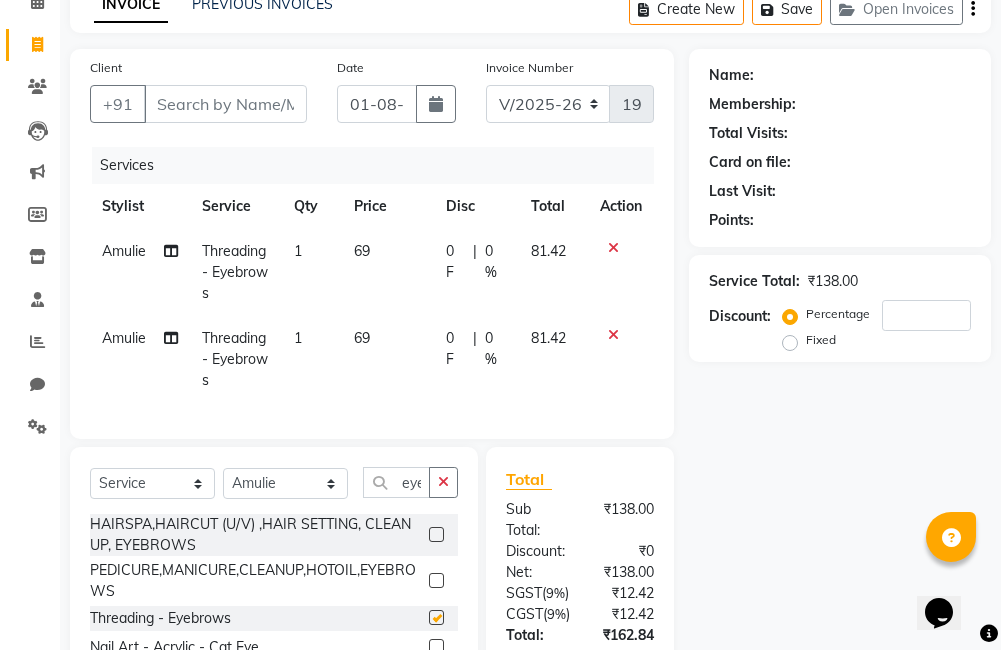 checkbox on "false" 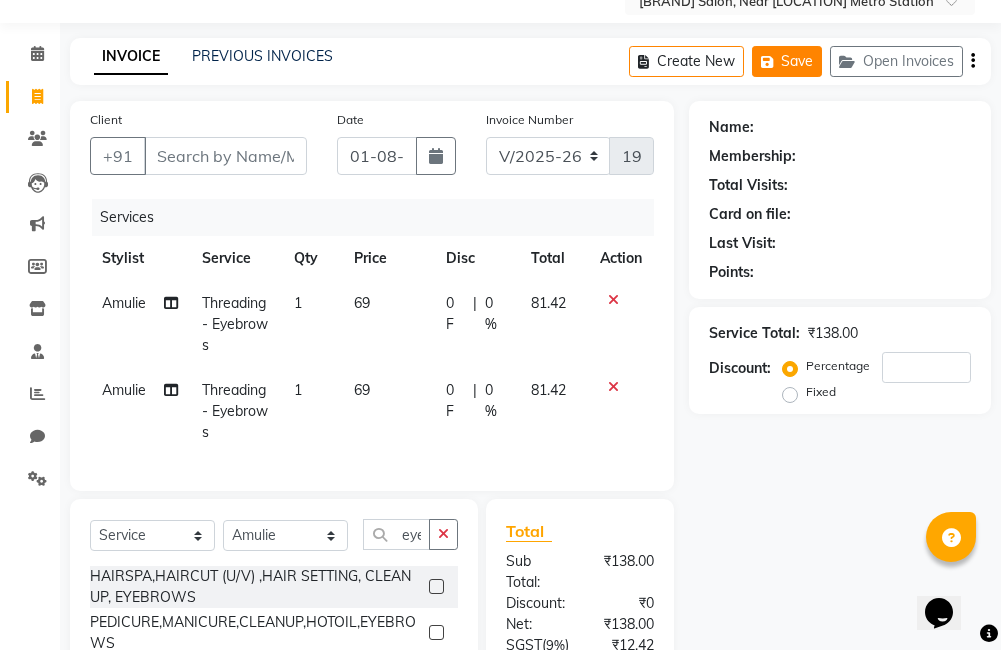 scroll, scrollTop: 28, scrollLeft: 0, axis: vertical 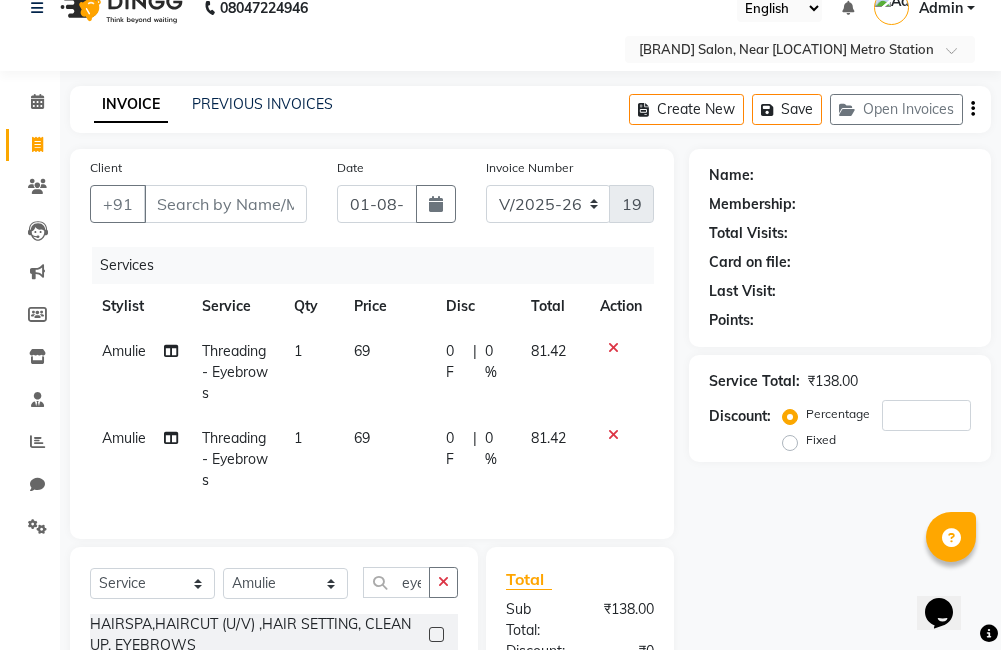 click 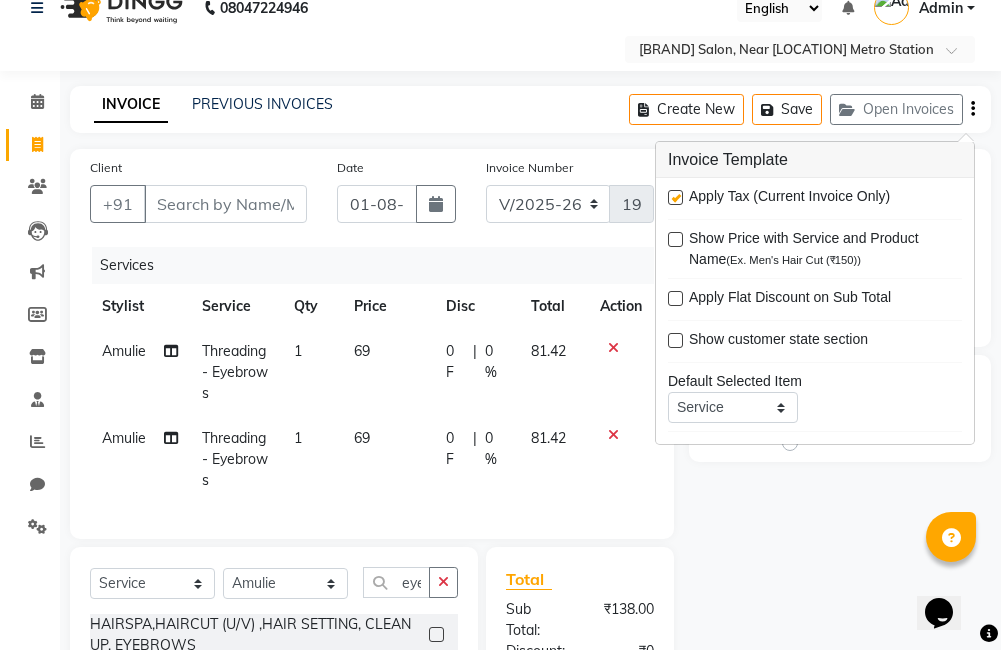 click at bounding box center [675, 197] 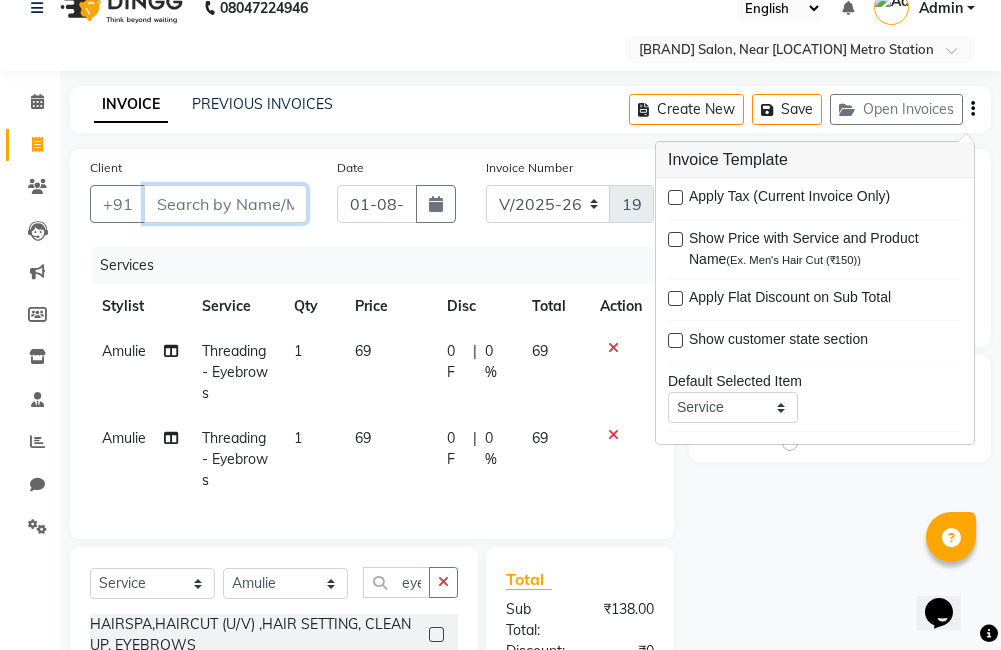 click on "Client" at bounding box center (225, 204) 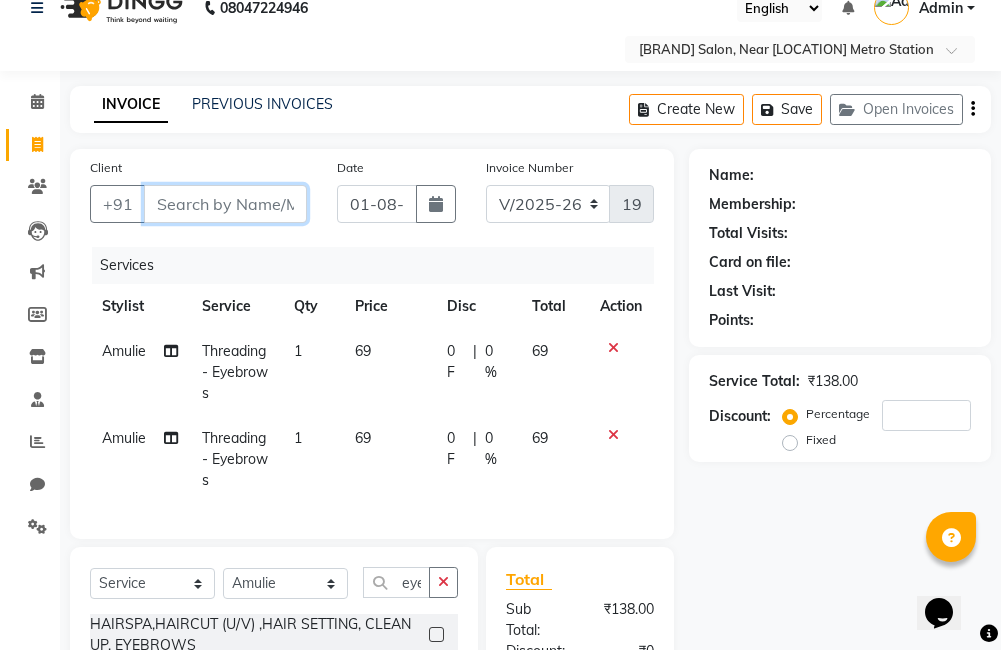 type on "8" 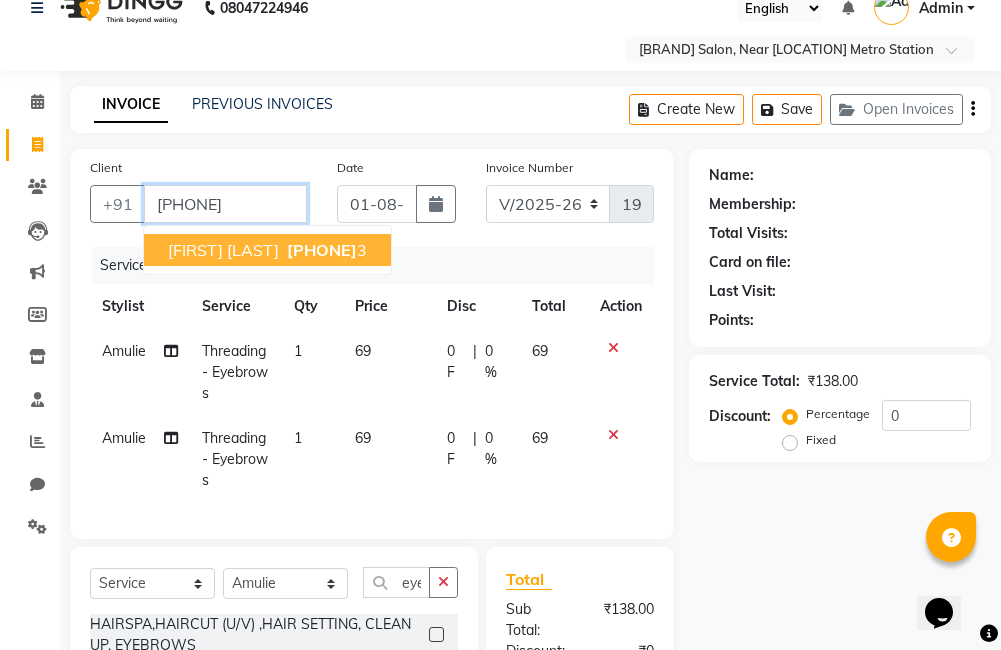 type on "[PHONE]" 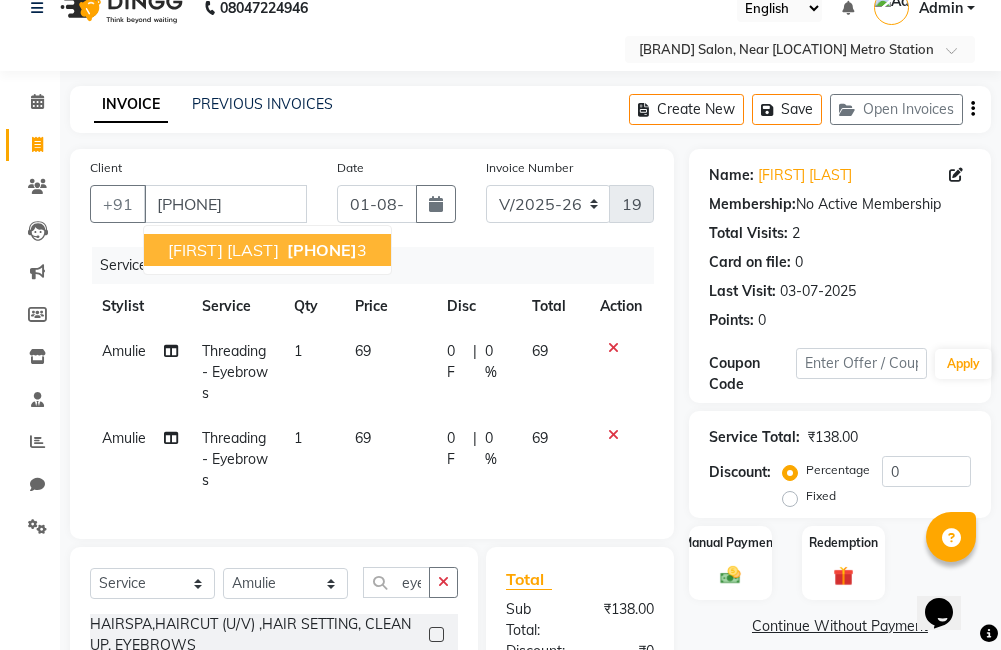 click on "[PHONE]" at bounding box center [322, 250] 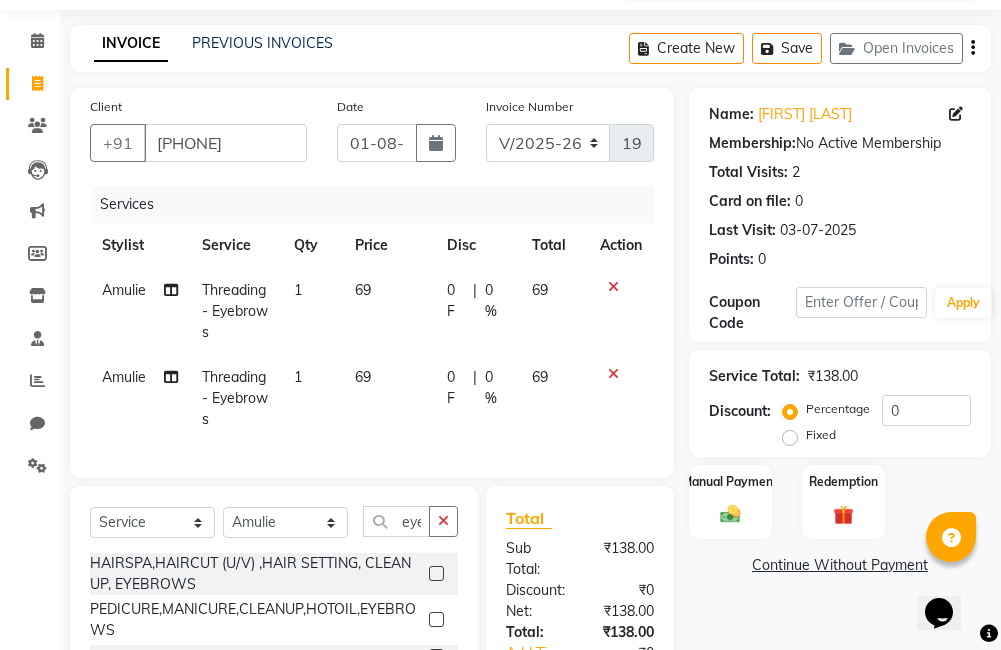 scroll, scrollTop: 225, scrollLeft: 0, axis: vertical 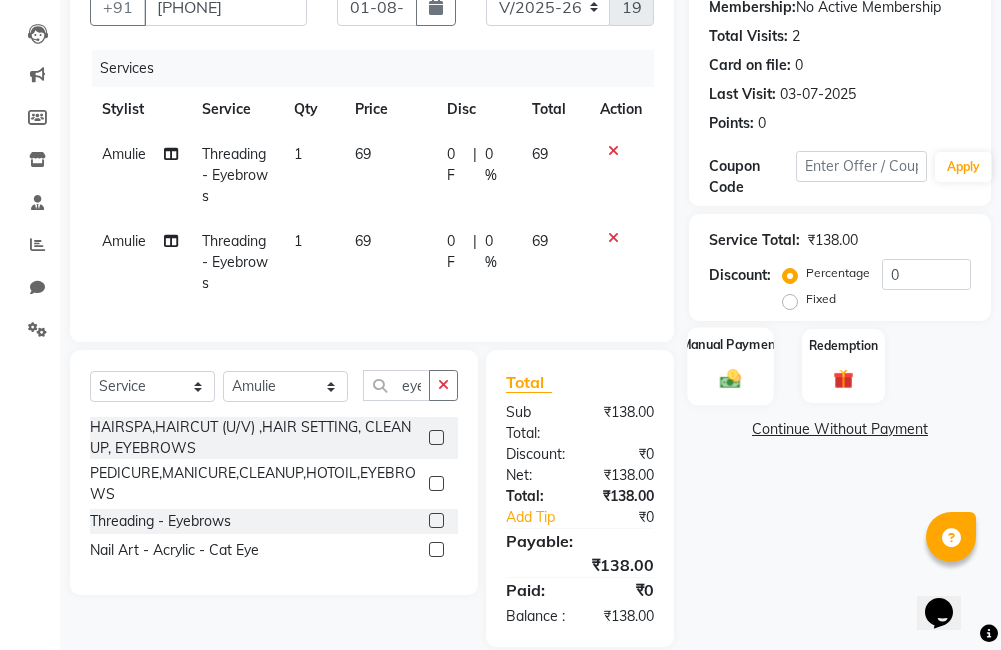 click 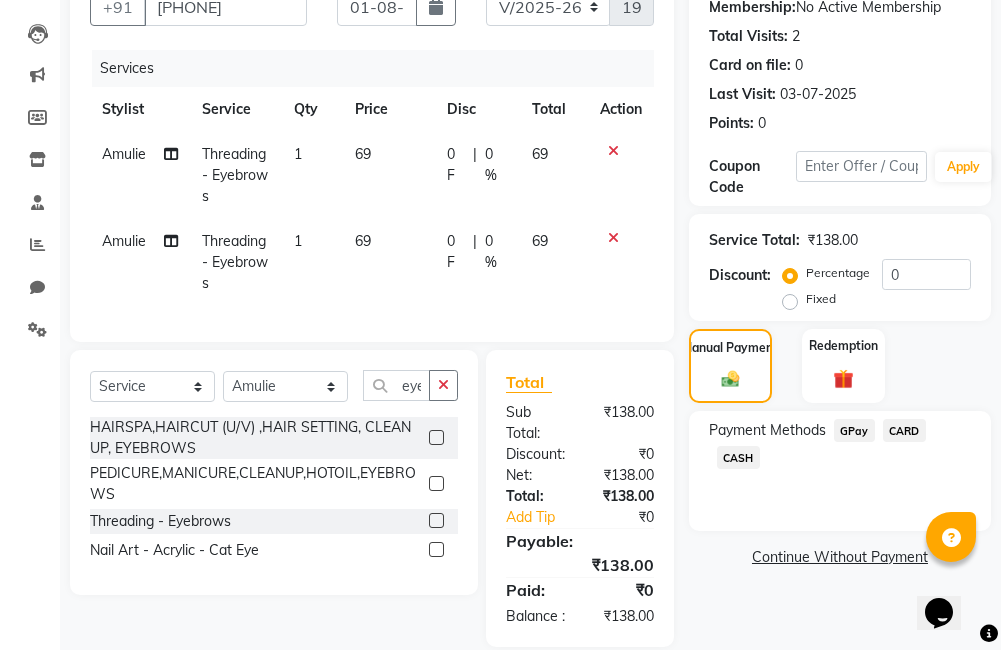 click on "GPay" 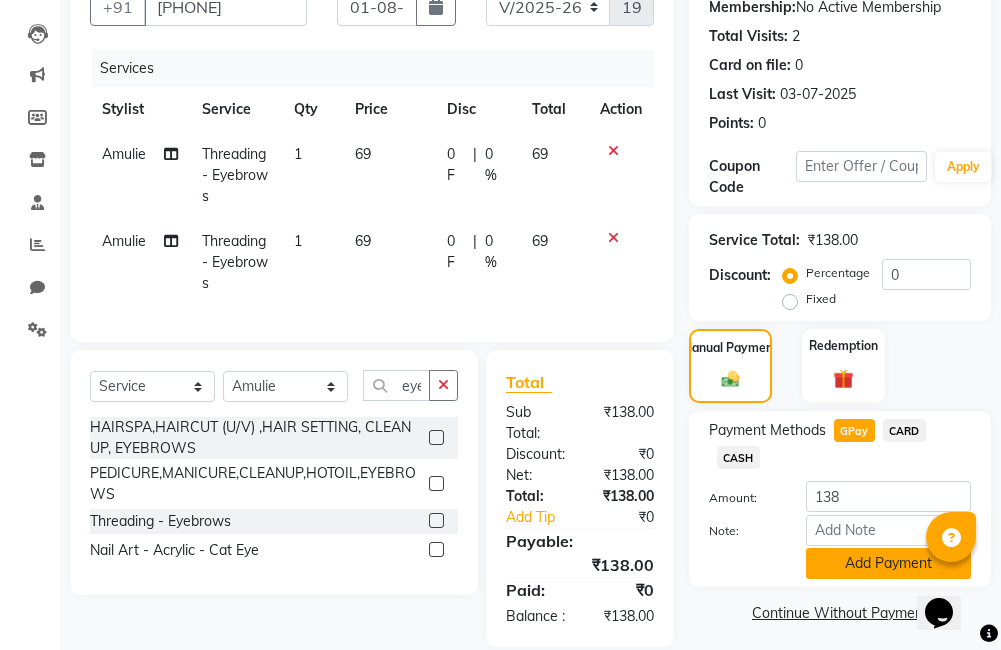 click on "Add Payment" 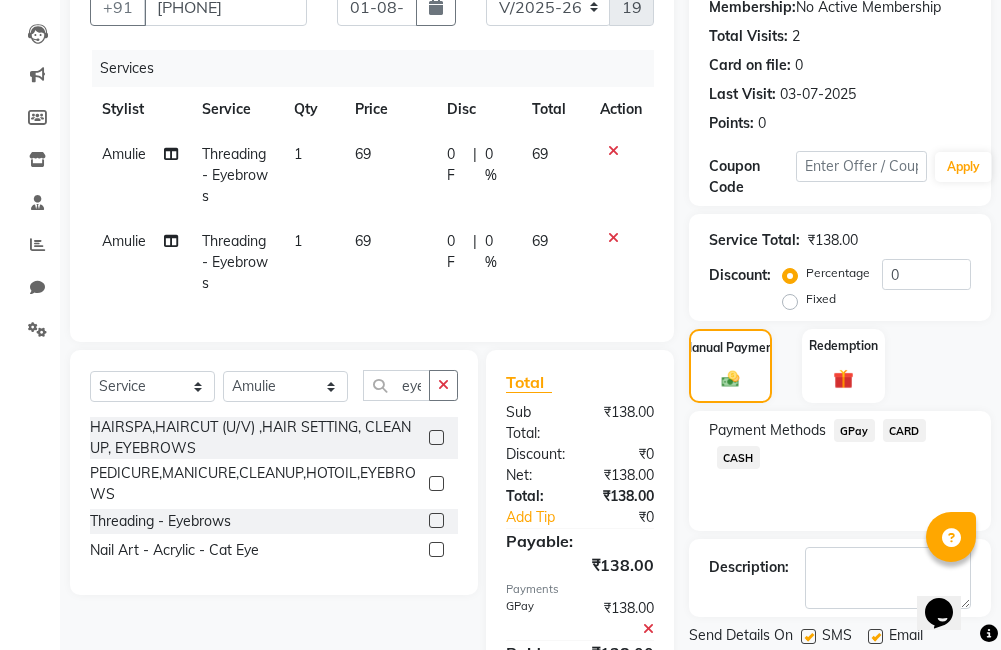 scroll, scrollTop: 351, scrollLeft: 0, axis: vertical 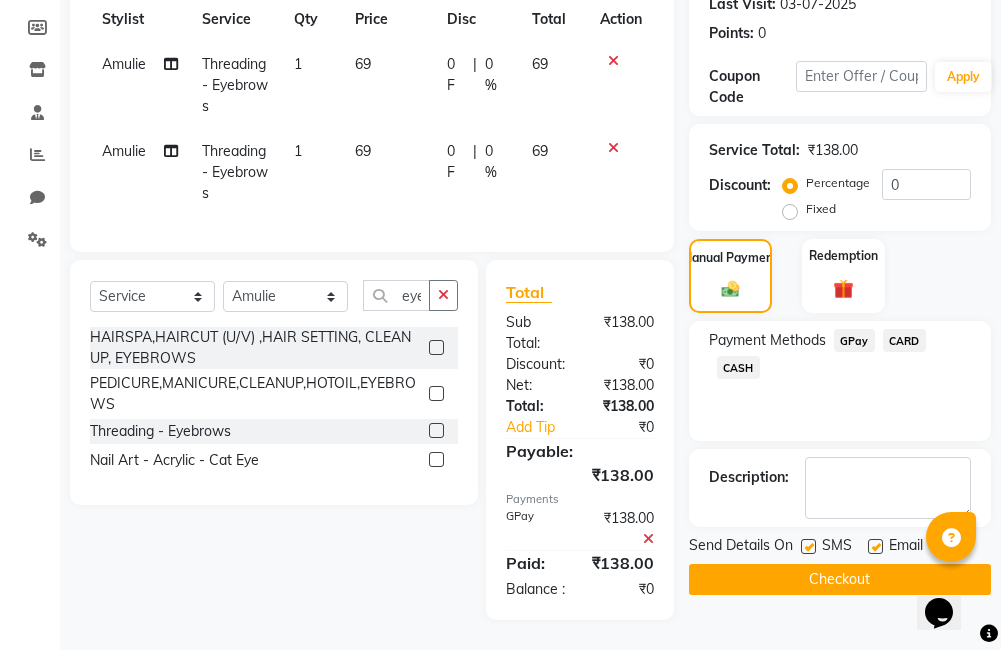 click on "Checkout" 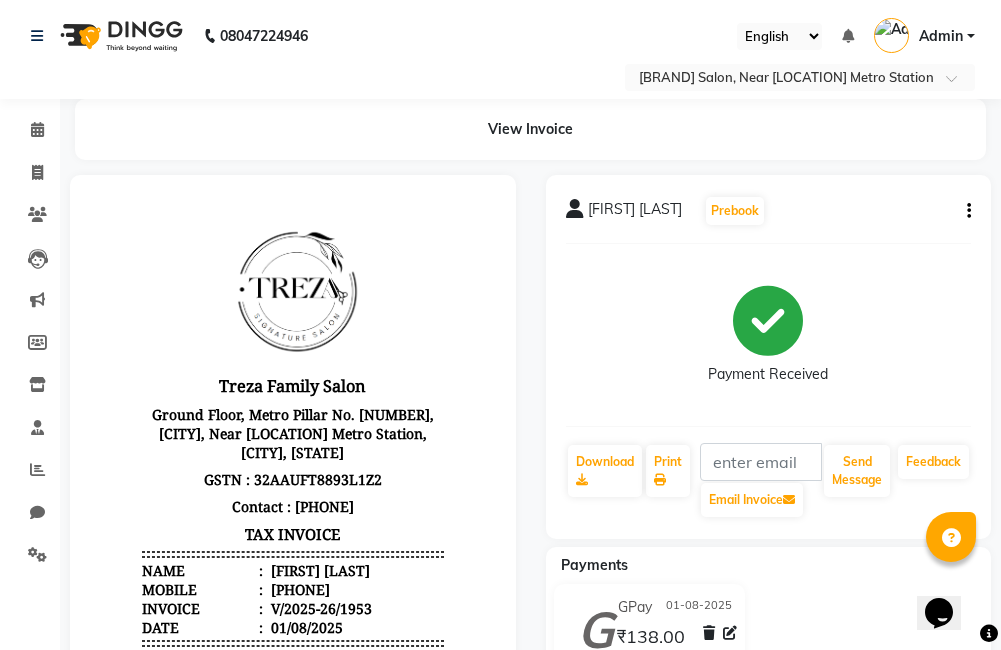 scroll, scrollTop: 4, scrollLeft: 0, axis: vertical 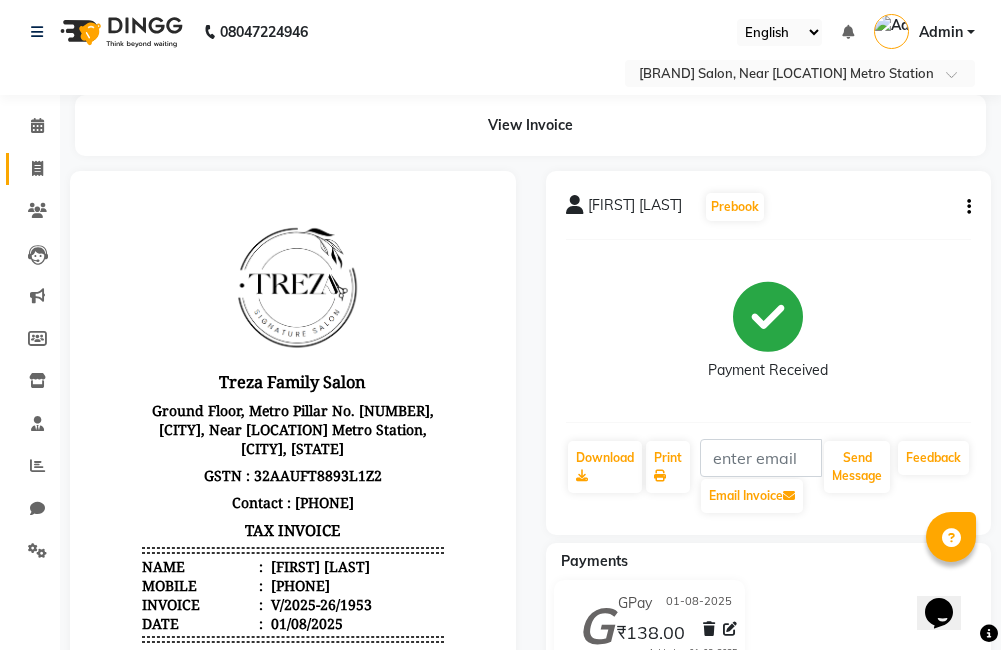 click 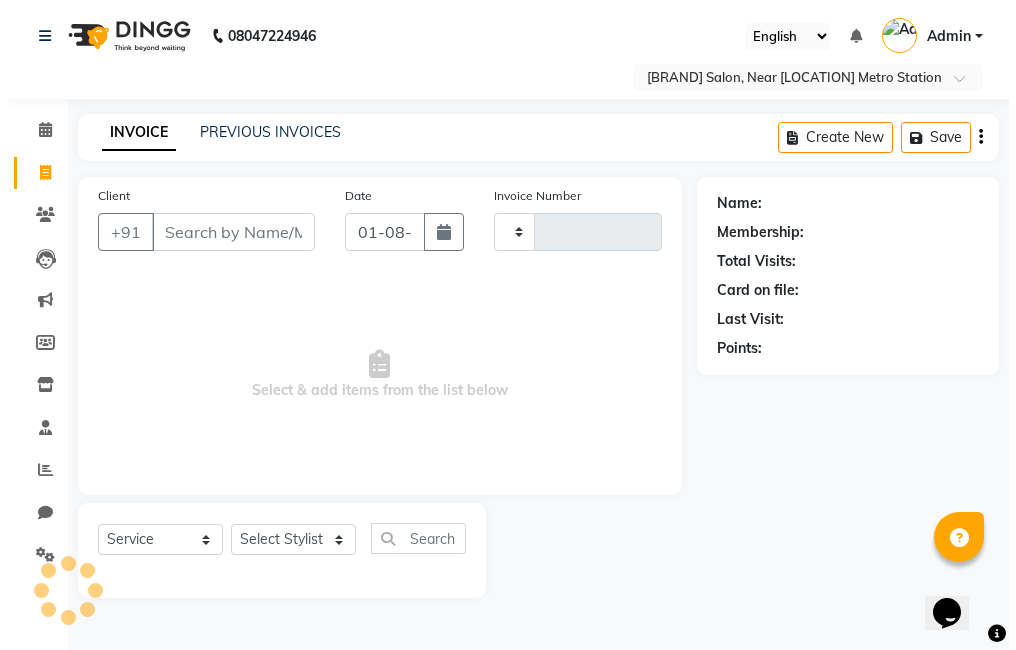 scroll, scrollTop: 0, scrollLeft: 0, axis: both 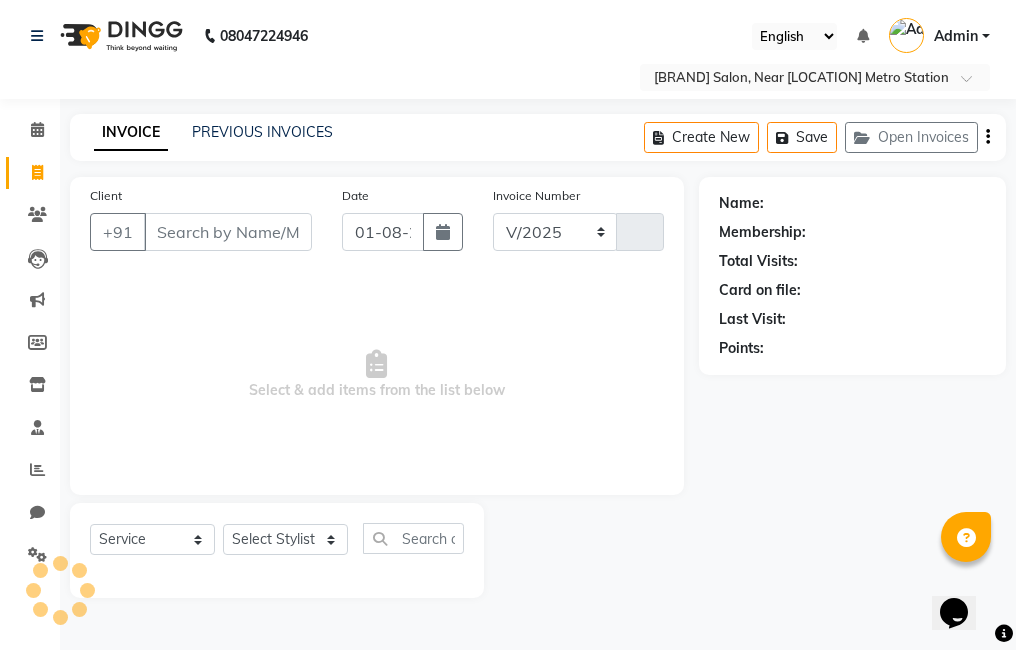 select on "7633" 